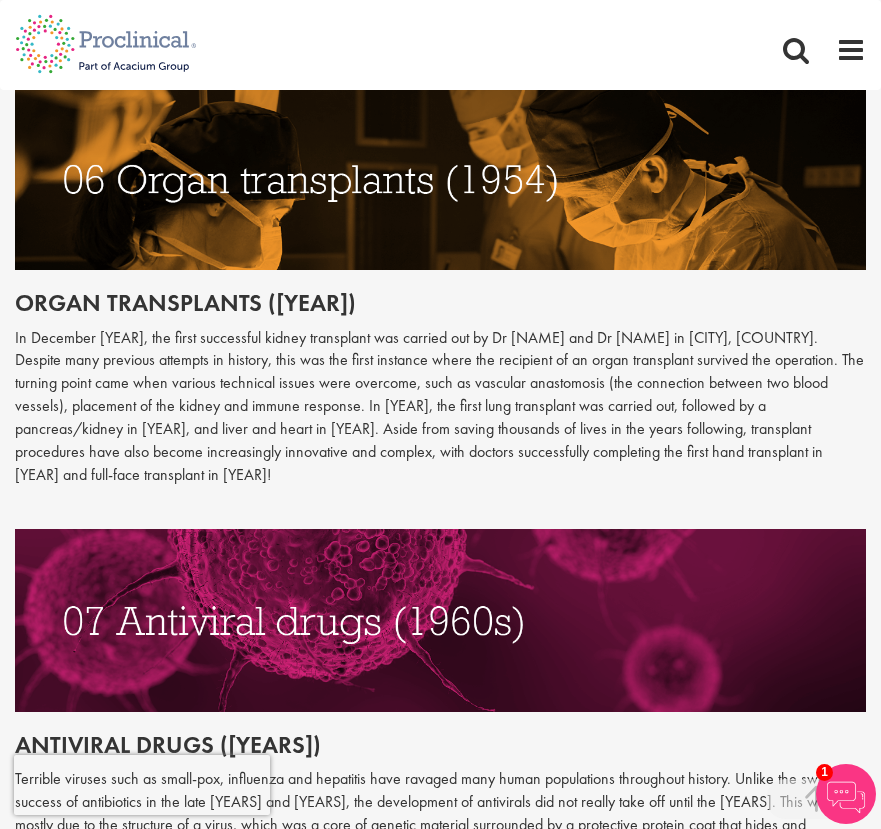 scroll, scrollTop: 3394, scrollLeft: 0, axis: vertical 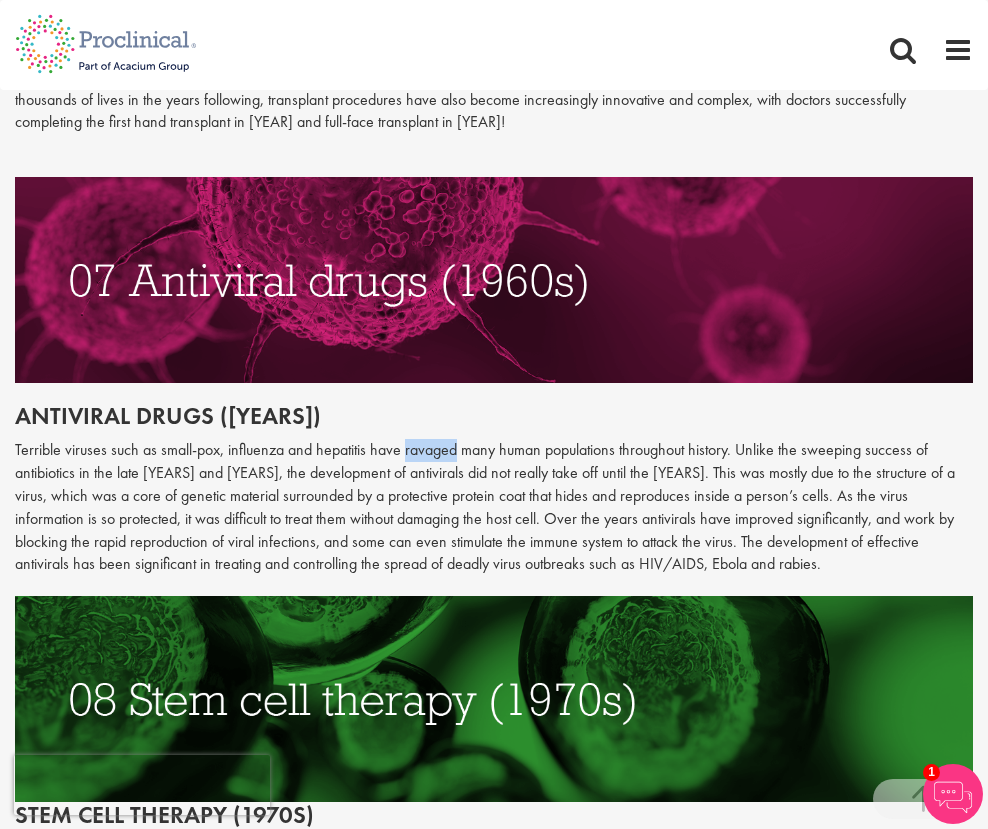 drag, startPoint x: 457, startPoint y: 360, endPoint x: 403, endPoint y: 360, distance: 54 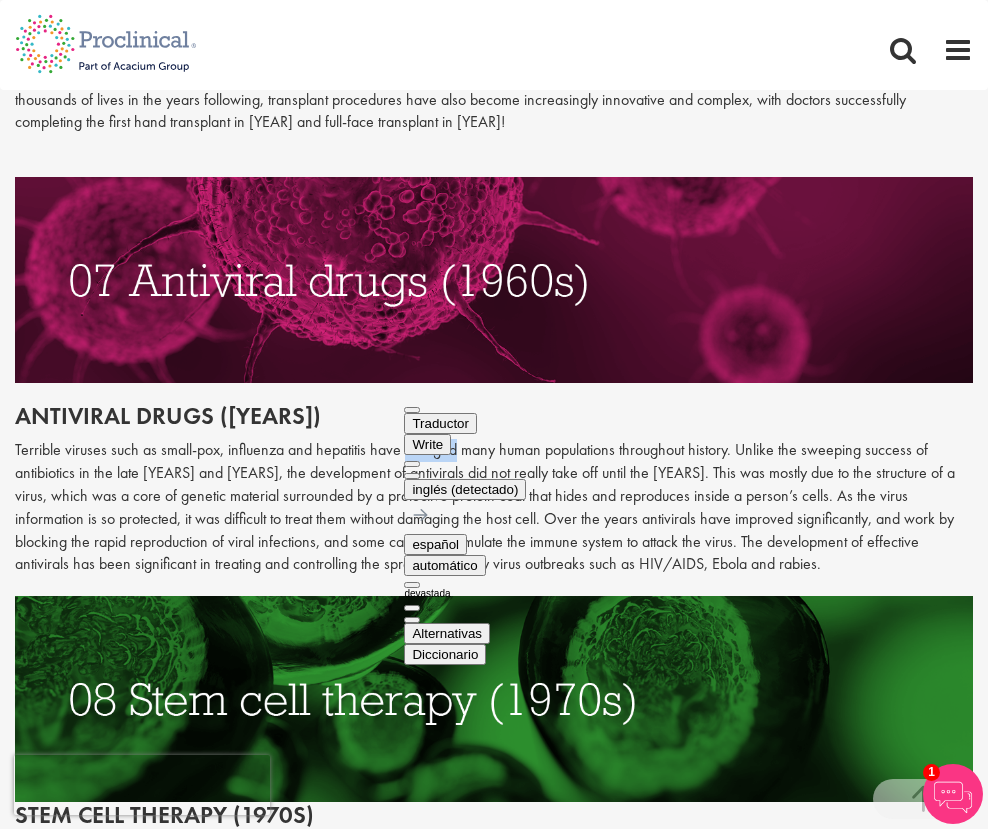 click 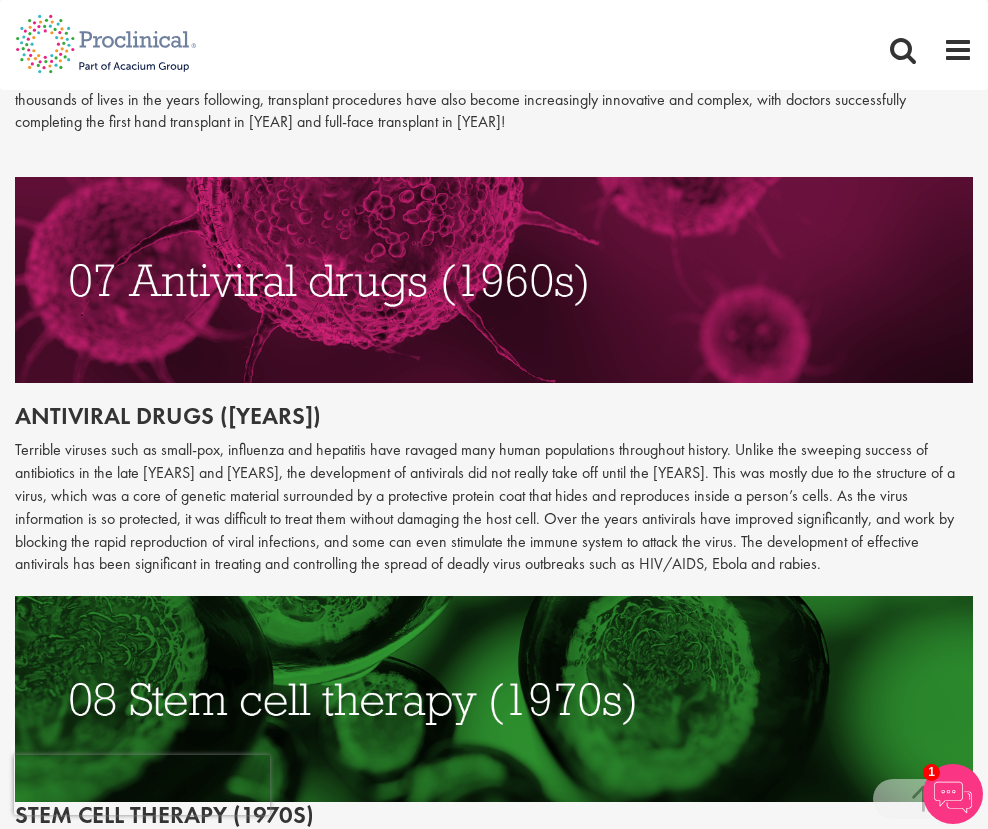 click on "Terrible viruses such as small-pox, influenza and hepatitis have ravaged many human populations throughout history. Unlike the sweeping success of antibiotics in the late [YEARS] and [YEARS], the development of antivirals did not really take off until the [YEARS]. This was mostly due to the structure of a virus, which was a core of genetic material surrounded by a protective protein coat that hides and reproduces inside a person’s cells. As the virus information is so protected, it was difficult to treat them without damaging the host cell. Over the years antivirals have improved significantly, and work by blocking the rapid reproduction of viral infections, and some can even stimulate the immune system to attack the virus. The development of effective antivirals has been significant in treating and controlling the spread of deadly virus outbreaks such as HIV/AIDS, Ebola and rabies." at bounding box center [494, 507] 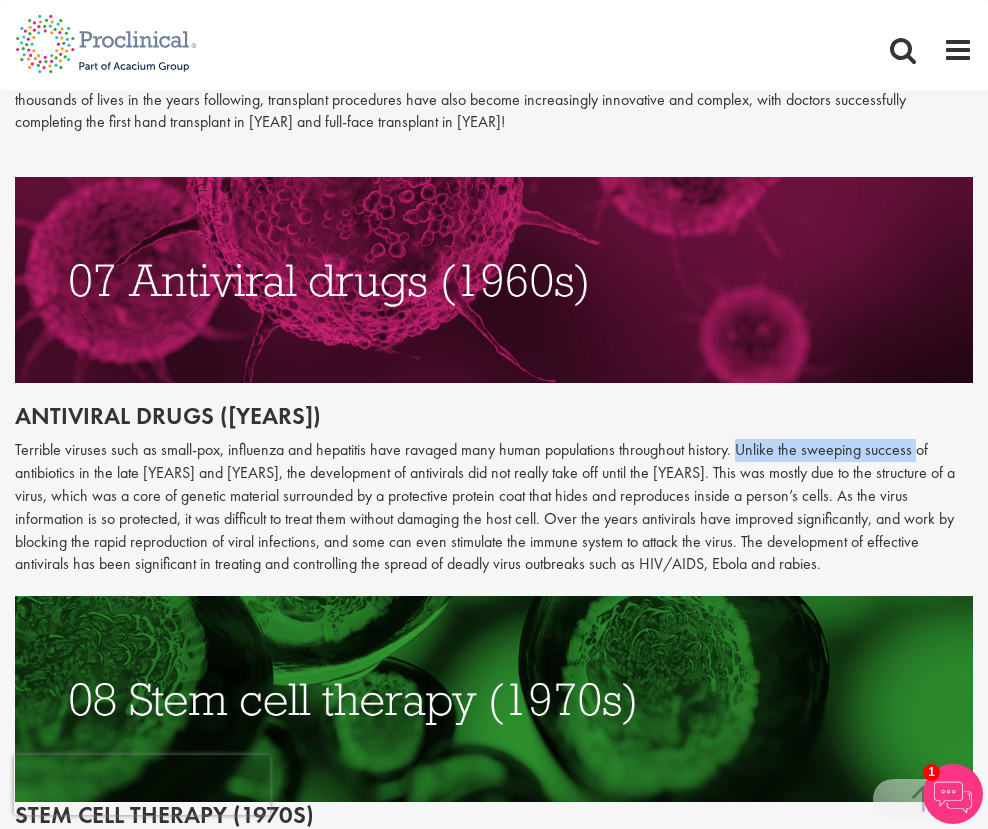 drag, startPoint x: 915, startPoint y: 360, endPoint x: 742, endPoint y: 360, distance: 173 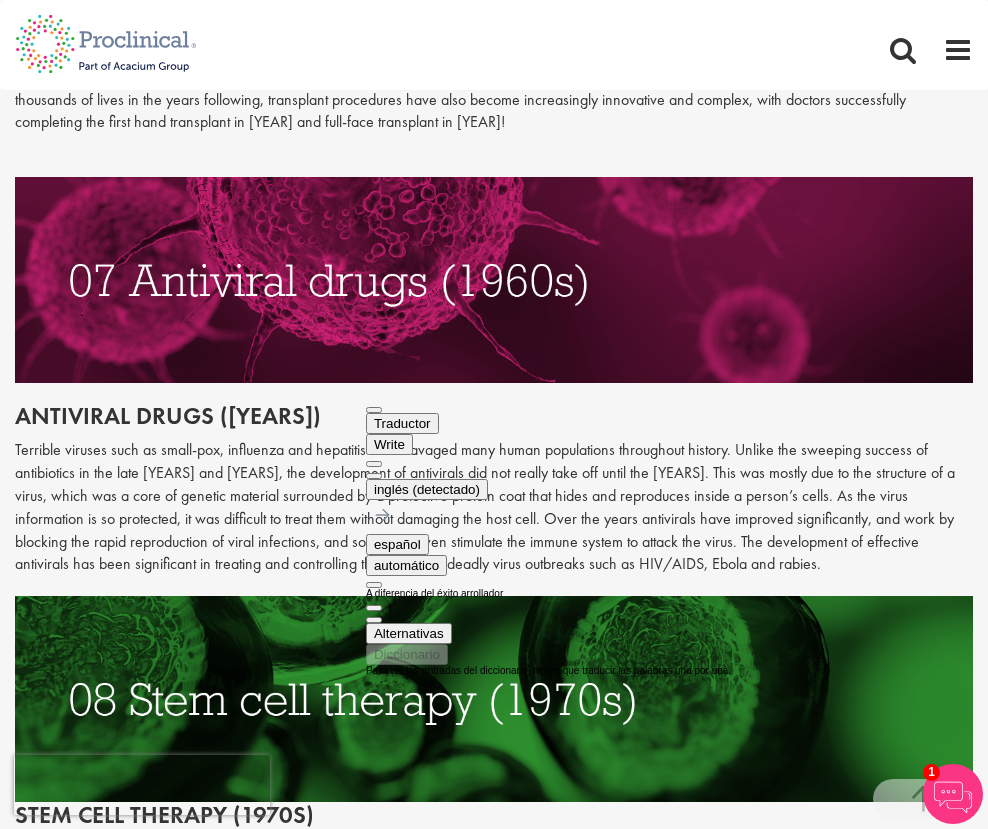 click on "Terrible viruses such as small-pox, influenza and hepatitis have ravaged many human populations throughout history. Unlike the sweeping success of antibiotics in the late [YEARS] and [YEARS], the development of antivirals did not really take off until the [YEARS]. This was mostly due to the structure of a virus, which was a core of genetic material surrounded by a protective protein coat that hides and reproduces inside a person’s cells. As the virus information is so protected, it was difficult to treat them without damaging the host cell. Over the years antivirals have improved significantly, and work by blocking the rapid reproduction of viral infections, and some can even stimulate the immune system to attack the virus. The development of effective antivirals has been significant in treating and controlling the spread of deadly virus outbreaks such as HIV/AIDS, Ebola and rabies." at bounding box center (494, 507) 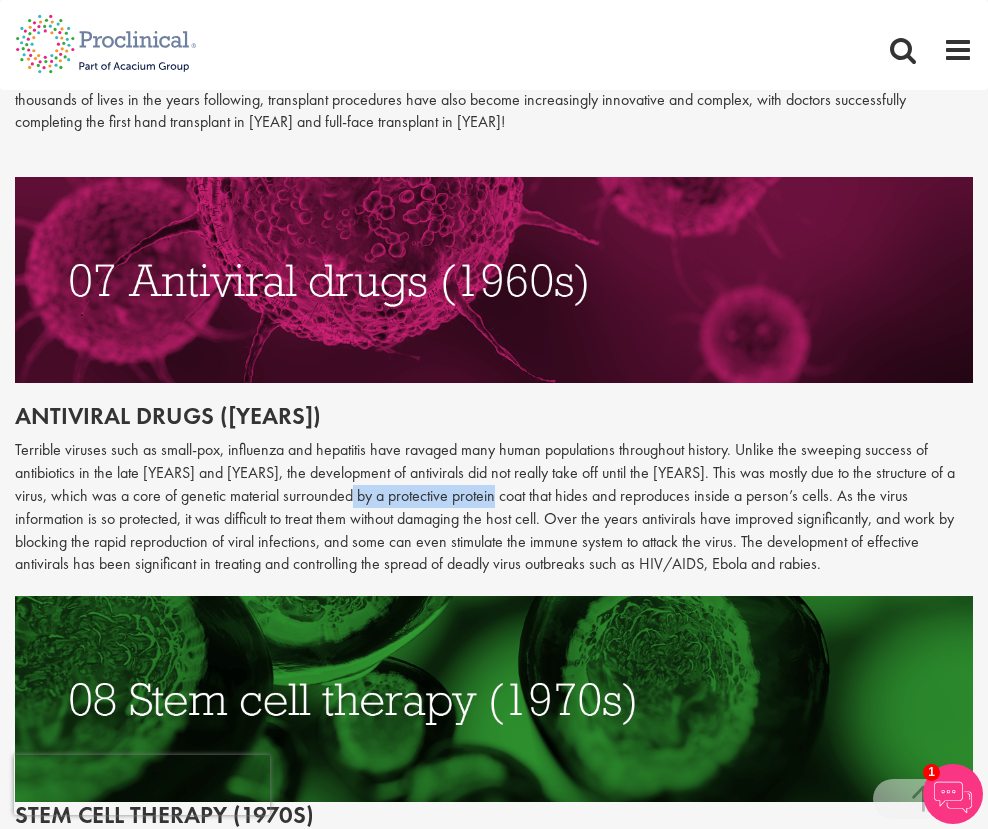 drag, startPoint x: 493, startPoint y: 404, endPoint x: 354, endPoint y: 403, distance: 139.0036 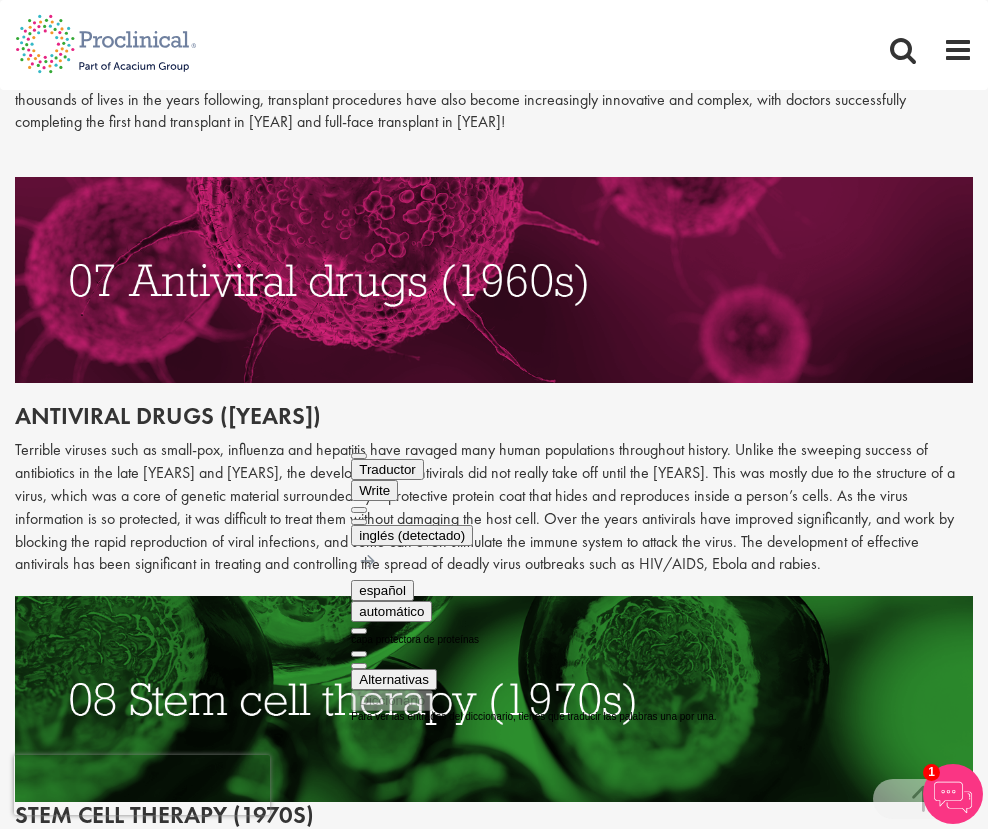click on "Terrible viruses such as small-pox, influenza and hepatitis have ravaged many human populations throughout history. Unlike the sweeping success of antibiotics in the late [YEARS] and [YEARS], the development of antivirals did not really take off until the [YEARS]. This was mostly due to the structure of a virus, which was a core of genetic material surrounded by a protective protein coat that hides and reproduces inside a person’s cells. As the virus information is so protected, it was difficult to treat them without damaging the host cell. Over the years antivirals have improved significantly, and work by blocking the rapid reproduction of viral infections, and some can even stimulate the immune system to attack the virus. The development of effective antivirals has been significant in treating and controlling the spread of deadly virus outbreaks such as HIV/AIDS, Ebola and rabies." at bounding box center (494, 507) 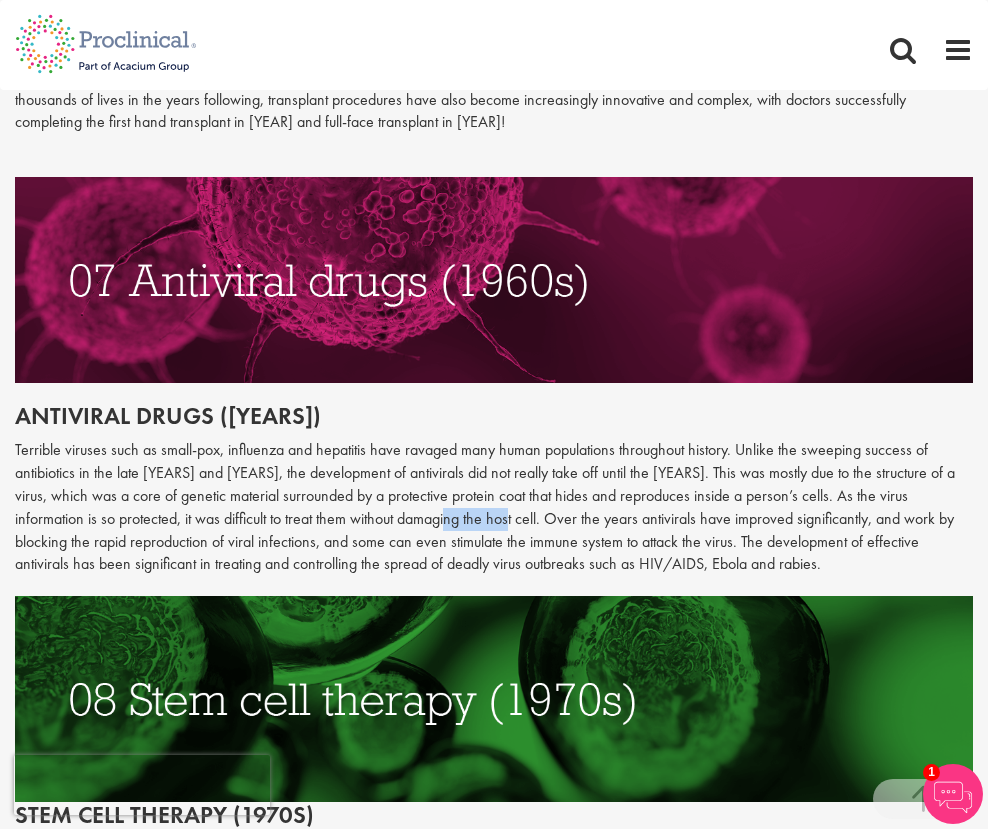 drag, startPoint x: 437, startPoint y: 426, endPoint x: 384, endPoint y: 428, distance: 53.037724 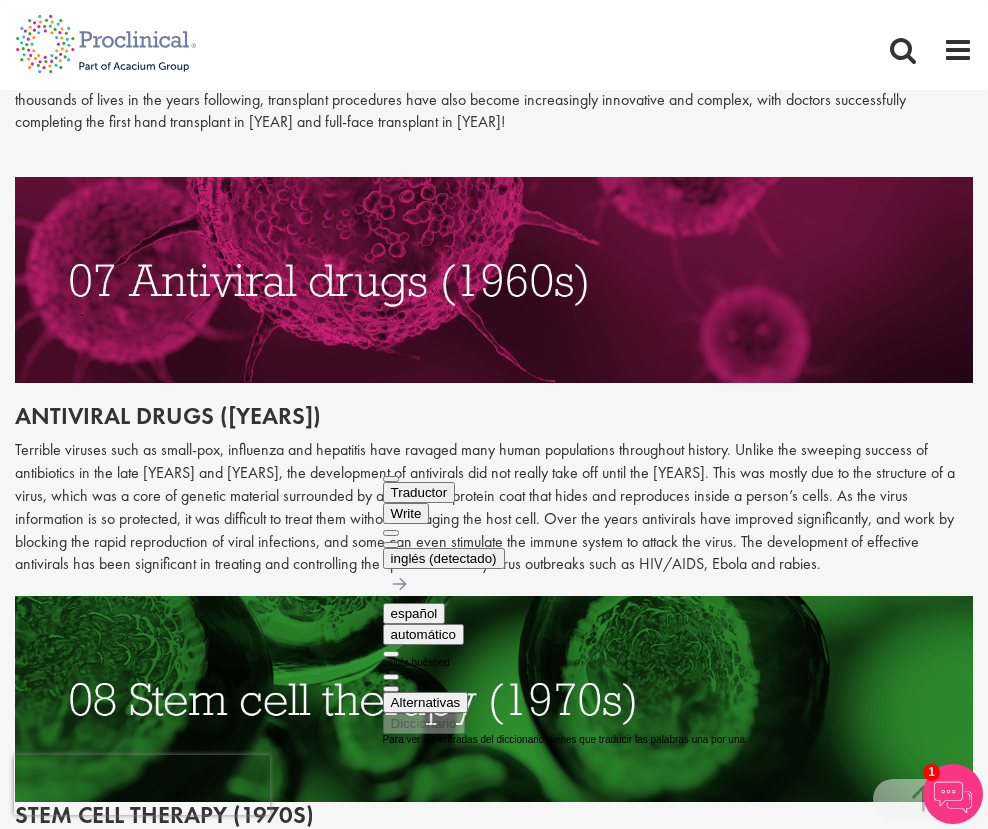 click on "Terrible viruses such as small-pox, influenza and hepatitis have ravaged many human populations throughout history. Unlike the sweeping success of antibiotics in the late [YEARS] and [YEARS], the development of antivirals did not really take off until the [YEARS]. This was mostly due to the structure of a virus, which was a core of genetic material surrounded by a protective protein coat that hides and reproduces inside a person’s cells. As the virus information is so protected, it was difficult to treat them without damaging the host cell. Over the years antivirals have improved significantly, and work by blocking the rapid reproduction of viral infections, and some can even stimulate the immune system to attack the virus. The development of effective antivirals has been significant in treating and controlling the spread of deadly virus outbreaks such as HIV/AIDS, Ebola and rabies." at bounding box center (494, 507) 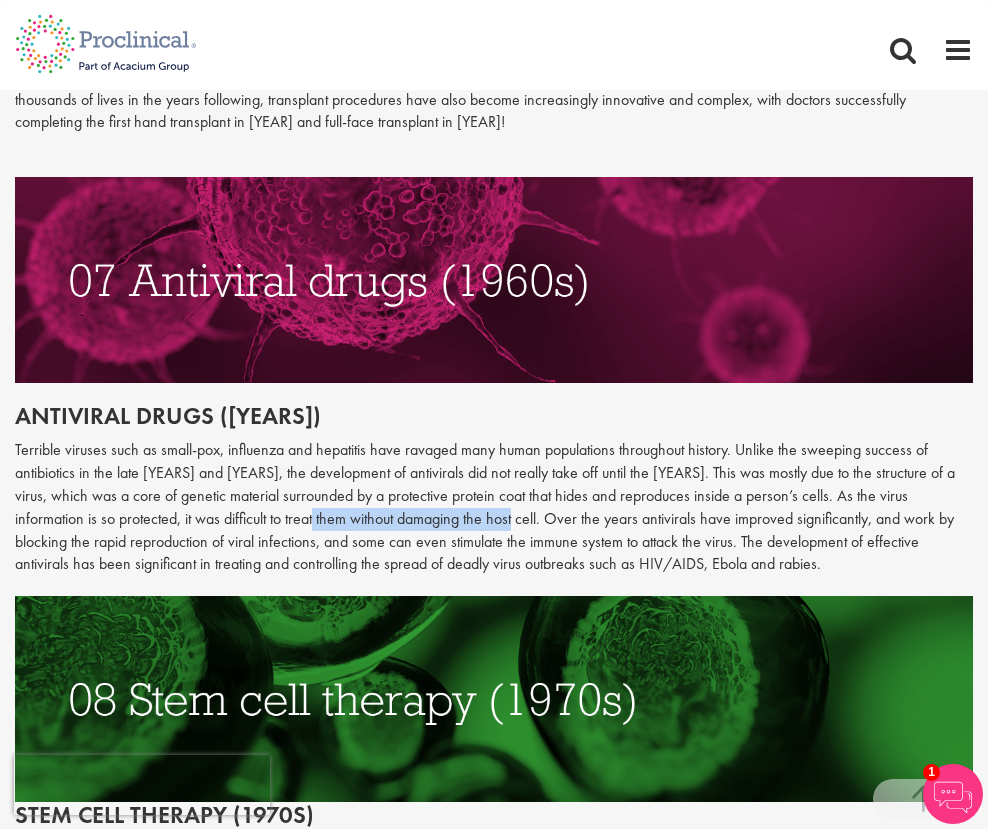 drag, startPoint x: 251, startPoint y: 430, endPoint x: 440, endPoint y: 430, distance: 189 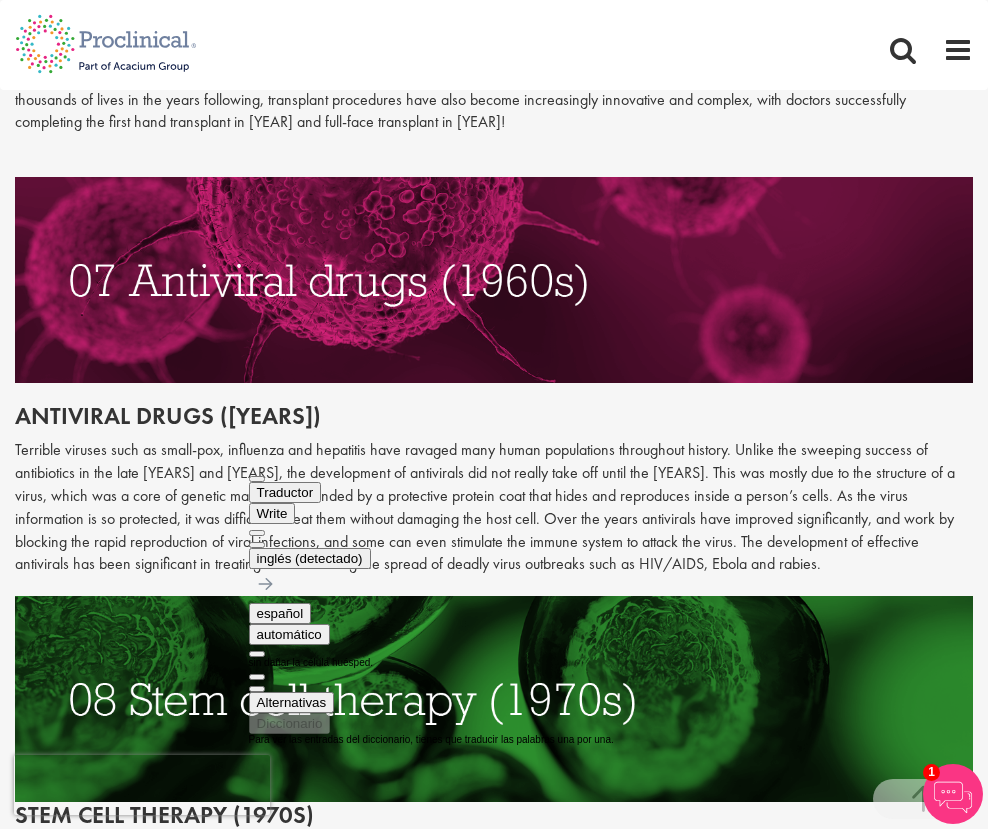 click on "Terrible viruses such as small-pox, influenza and hepatitis have ravaged many human populations throughout history. Unlike the sweeping success of antibiotics in the late [YEARS] and [YEARS], the development of antivirals did not really take off until the [YEARS]. This was mostly due to the structure of a virus, which was a core of genetic material surrounded by a protective protein coat that hides and reproduces inside a person’s cells. As the virus information is so protected, it was difficult to treat them without damaging the host cell. Over the years antivirals have improved significantly, and work by blocking the rapid reproduction of viral infections, and some can even stimulate the immune system to attack the virus. The development of effective antivirals has been significant in treating and controlling the spread of deadly virus outbreaks such as HIV/AIDS, Ebola and rabies." at bounding box center [494, 507] 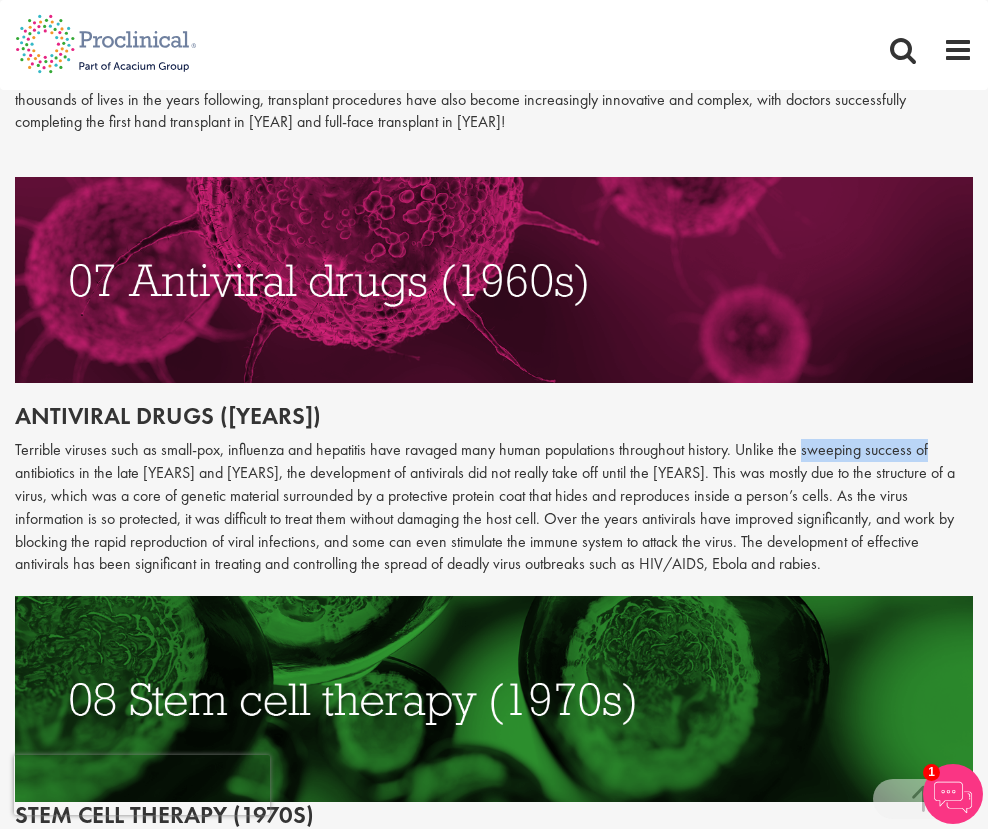 drag, startPoint x: 929, startPoint y: 357, endPoint x: 804, endPoint y: 360, distance: 125.035995 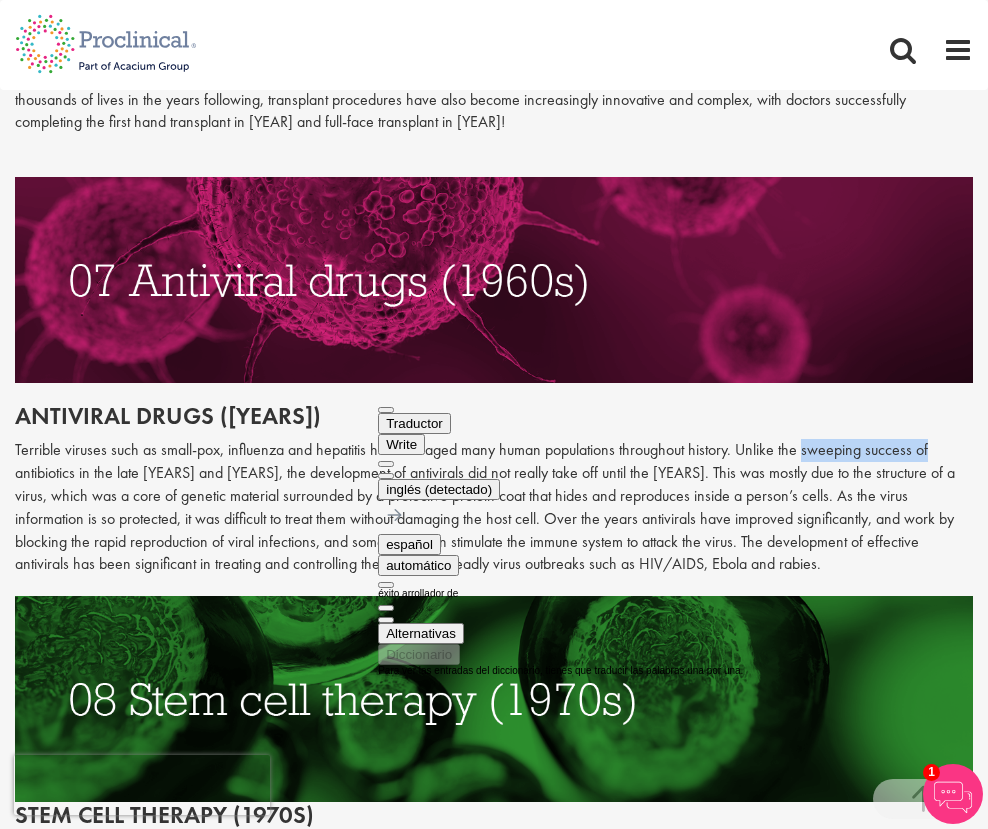 click 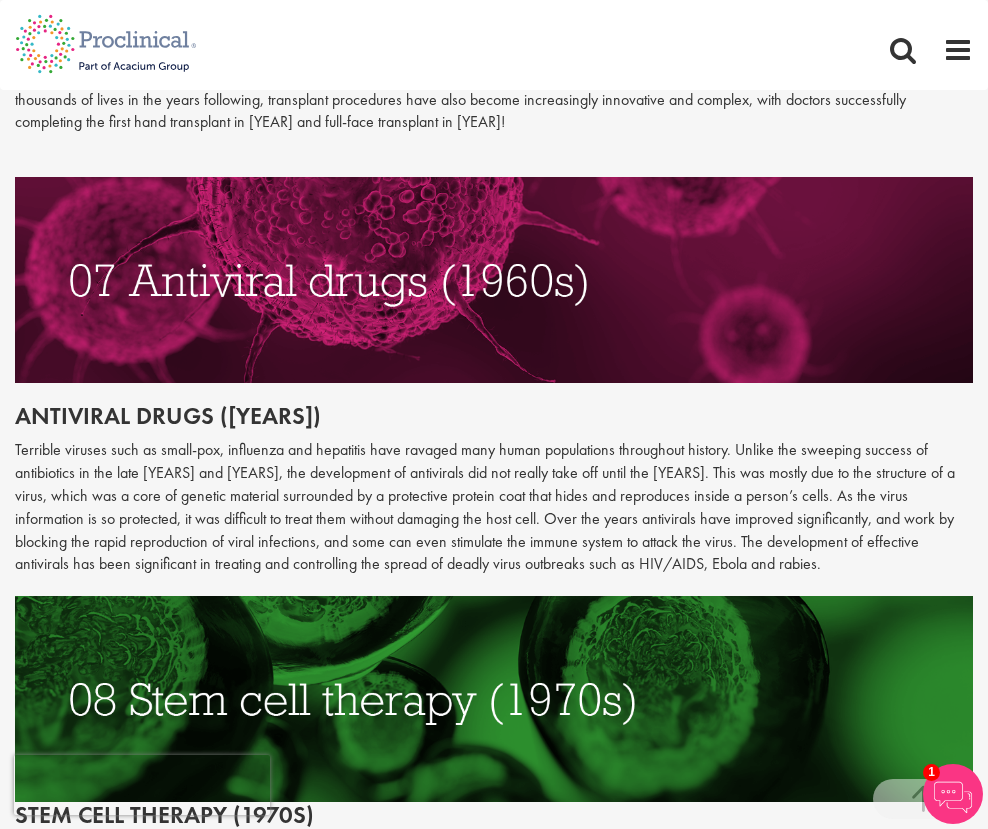 click on "Terrible viruses such as small-pox, influenza and hepatitis have ravaged many human populations throughout history. Unlike the sweeping success of antibiotics in the late [YEARS] and [YEARS], the development of antivirals did not really take off until the [YEARS]. This was mostly due to the structure of a virus, which was a core of genetic material surrounded by a protective protein coat that hides and reproduces inside a person’s cells. As the virus information is so protected, it was difficult to treat them without damaging the host cell. Over the years antivirals have improved significantly, and work by blocking the rapid reproduction of viral infections, and some can even stimulate the immune system to attack the virus. The development of effective antivirals has been significant in treating and controlling the spread of deadly virus outbreaks such as HIV/AIDS, Ebola and rabies." at bounding box center (494, 507) 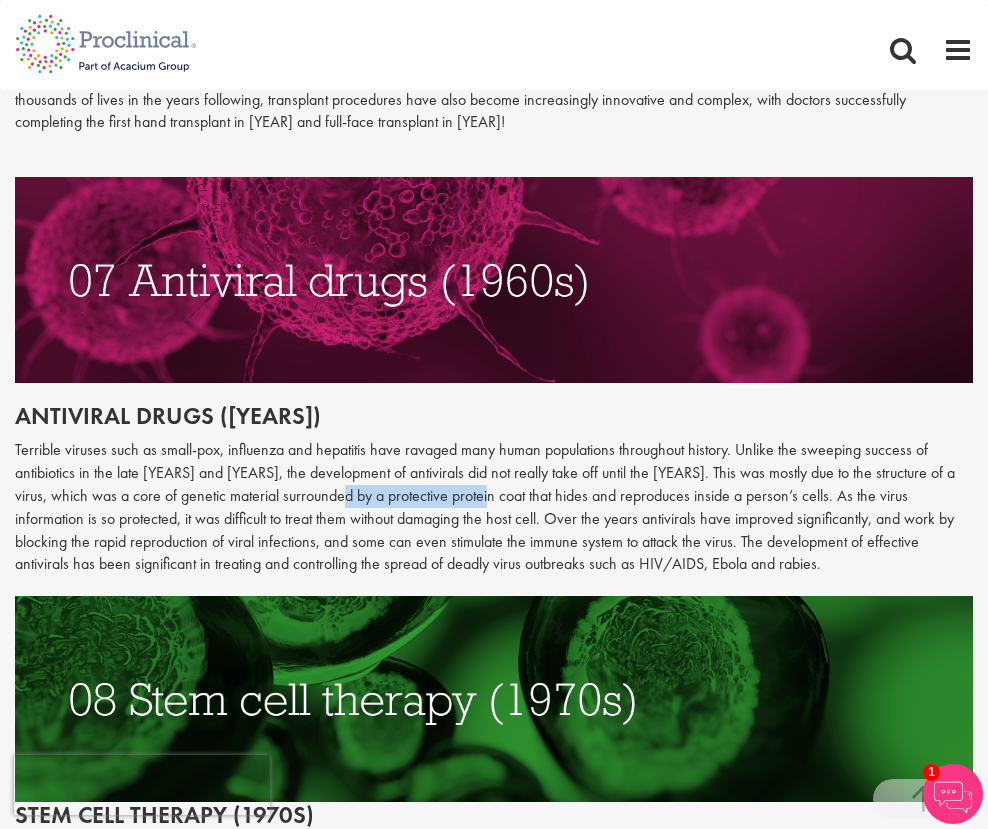 drag, startPoint x: 491, startPoint y: 401, endPoint x: 347, endPoint y: 415, distance: 144.67896 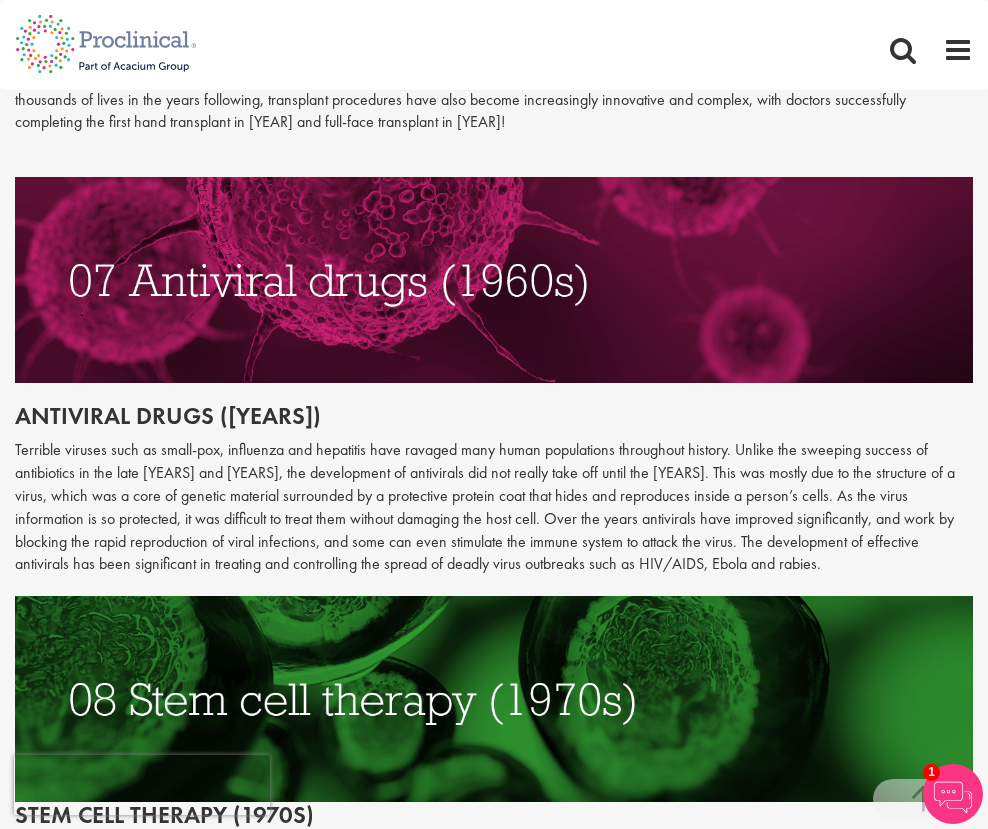 click on "Terrible viruses such as small-pox, influenza and hepatitis have ravaged many human populations throughout history. Unlike the sweeping success of antibiotics in the late [YEARS] and [YEARS], the development of antivirals did not really take off until the [YEARS]. This was mostly due to the structure of a virus, which was a core of genetic material surrounded by a protective protein coat that hides and reproduces inside a person’s cells. As the virus information is so protected, it was difficult to treat them without damaging the host cell. Over the years antivirals have improved significantly, and work by blocking the rapid reproduction of viral infections, and some can even stimulate the immune system to attack the virus. The development of effective antivirals has been significant in treating and controlling the spread of deadly virus outbreaks such as HIV/AIDS, Ebola and rabies." at bounding box center [494, 507] 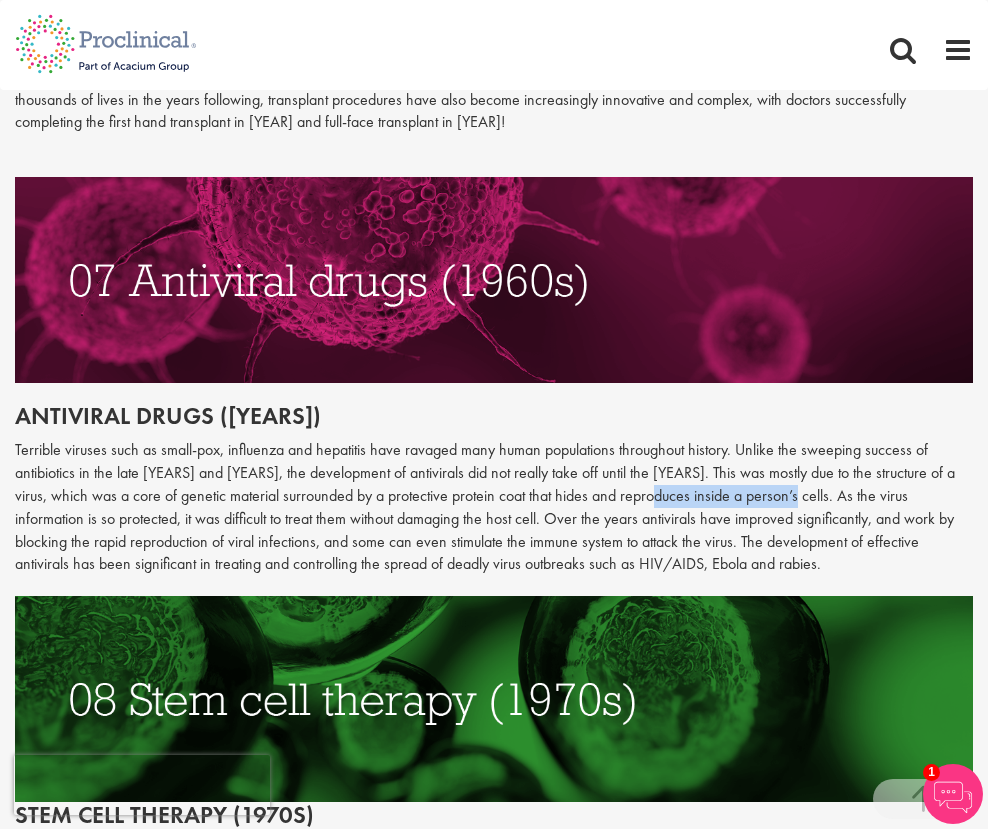 drag, startPoint x: 790, startPoint y: 405, endPoint x: 658, endPoint y: 403, distance: 132.01515 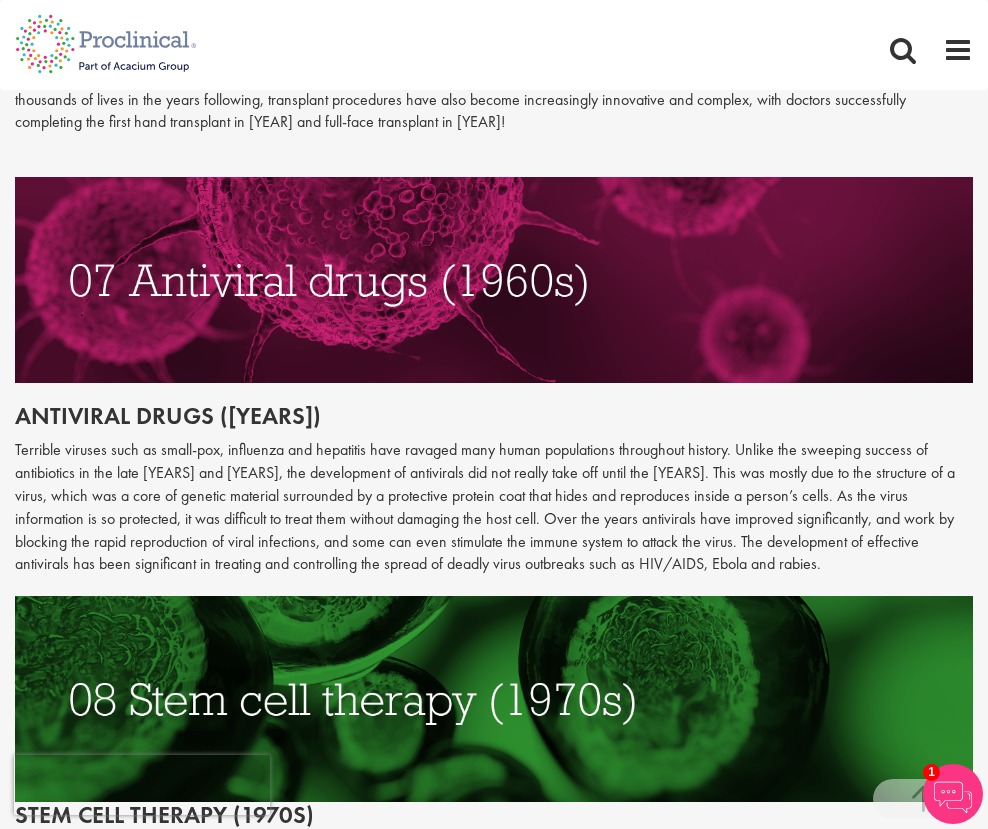 click on "Terrible viruses such as small-pox, influenza and hepatitis have ravaged many human populations throughout history. Unlike the sweeping success of antibiotics in the late [YEARS] and [YEARS], the development of antivirals did not really take off until the [YEARS]. This was mostly due to the structure of a virus, which was a core of genetic material surrounded by a protective protein coat that hides and reproduces inside a person’s cells. As the virus information is so protected, it was difficult to treat them without damaging the host cell. Over the years antivirals have improved significantly, and work by blocking the rapid reproduction of viral infections, and some can even stimulate the immune system to attack the virus. The development of effective antivirals has been significant in treating and controlling the spread of deadly virus outbreaks such as HIV/AIDS, Ebola and rabies." at bounding box center [494, 507] 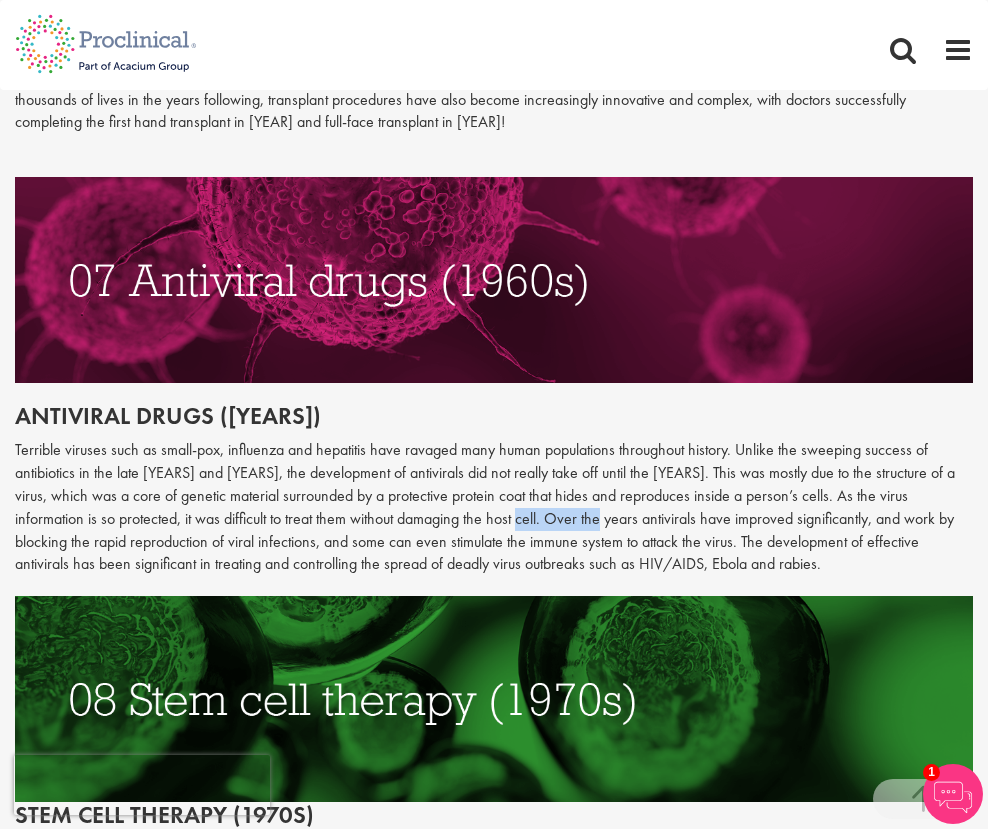 drag, startPoint x: 536, startPoint y: 427, endPoint x: 446, endPoint y: 435, distance: 90.35486 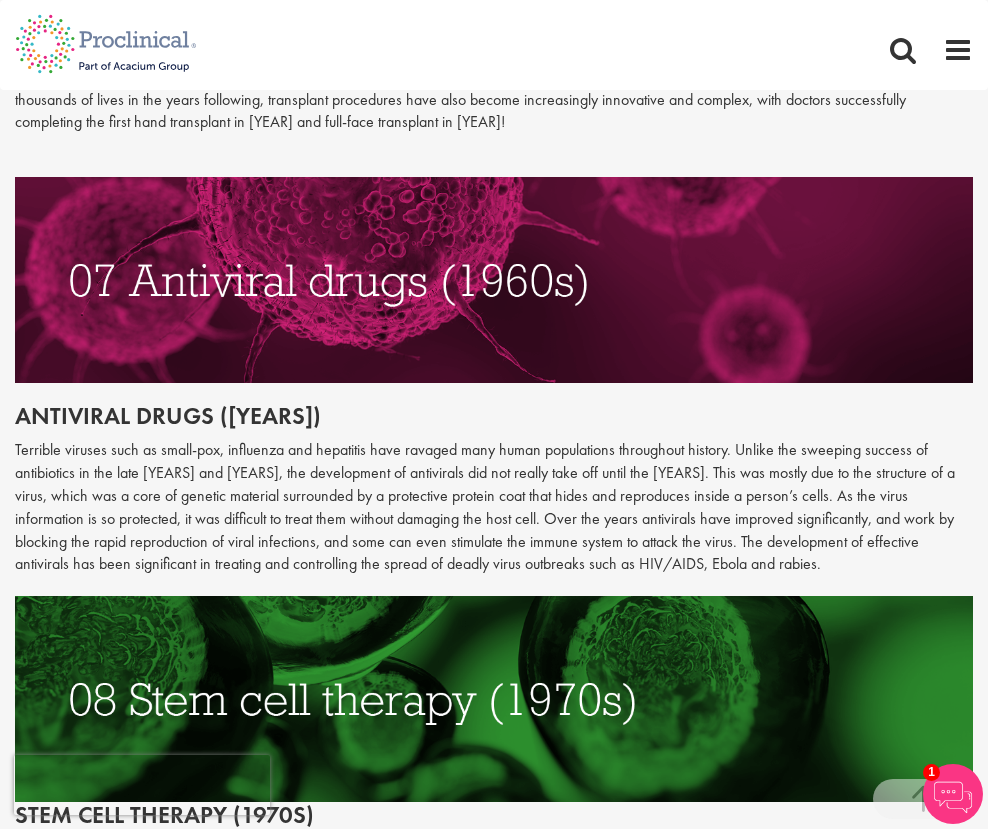 click on "Terrible viruses such as small-pox, influenza and hepatitis have ravaged many human populations throughout history. Unlike the sweeping success of antibiotics in the late [YEARS] and [YEARS], the development of antivirals did not really take off until the [YEARS]. This was mostly due to the structure of a virus, which was a core of genetic material surrounded by a protective protein coat that hides and reproduces inside a person’s cells. As the virus information is so protected, it was difficult to treat them without damaging the host cell. Over the years antivirals have improved significantly, and work by blocking the rapid reproduction of viral infections, and some can even stimulate the immune system to attack the virus. The development of effective antivirals has been significant in treating and controlling the spread of deadly virus outbreaks such as HIV/AIDS, Ebola and rabies." at bounding box center [494, 507] 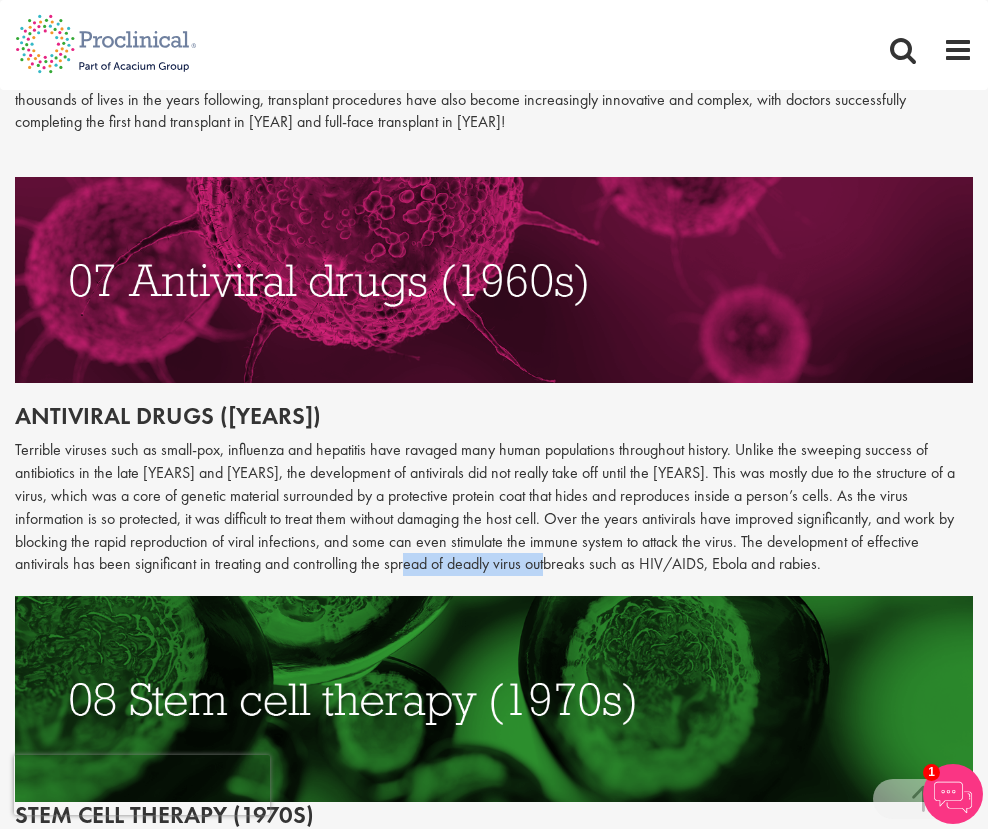 drag, startPoint x: 467, startPoint y: 475, endPoint x: 329, endPoint y: 478, distance: 138.03261 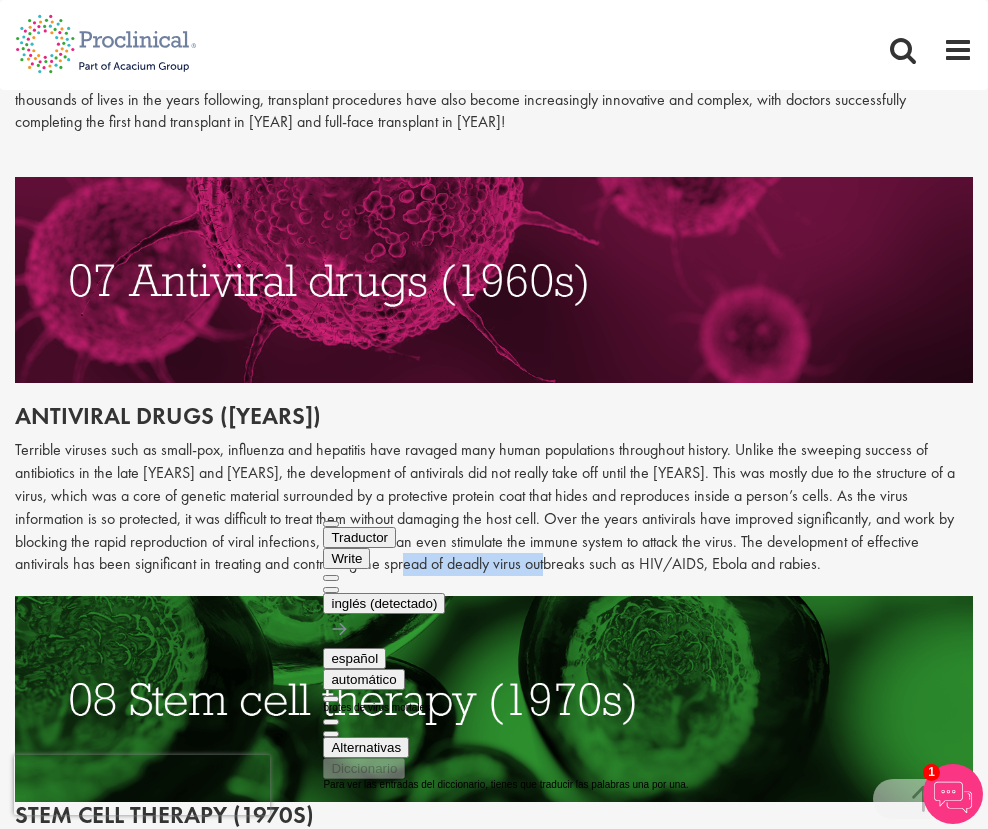 click 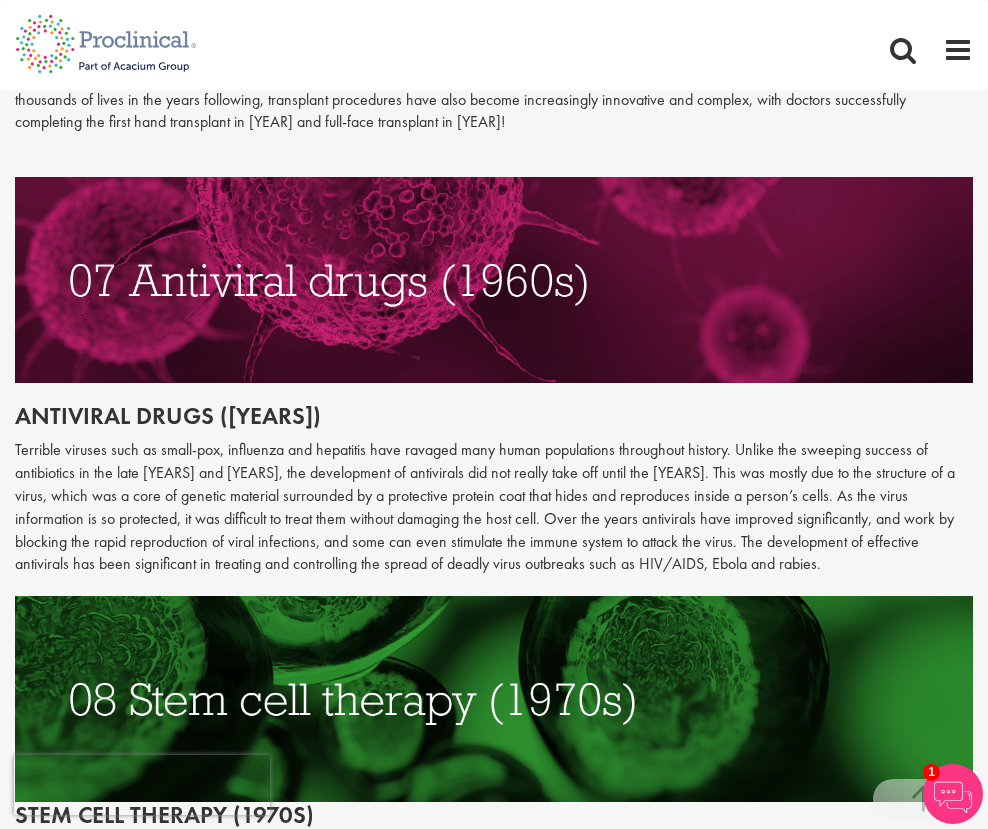 click on "Terrible viruses such as small-pox, influenza and hepatitis have ravaged many human populations throughout history. Unlike the sweeping success of antibiotics in the late [YEARS] and [YEARS], the development of antivirals did not really take off until the [YEARS]. This was mostly due to the structure of a virus, which was a core of genetic material surrounded by a protective protein coat that hides and reproduces inside a person’s cells. As the virus information is so protected, it was difficult to treat them without damaging the host cell. Over the years antivirals have improved significantly, and work by blocking the rapid reproduction of viral infections, and some can even stimulate the immune system to attack the virus. The development of effective antivirals has been significant in treating and controlling the spread of deadly virus outbreaks such as HIV/AIDS, Ebola and rabies." at bounding box center (494, 507) 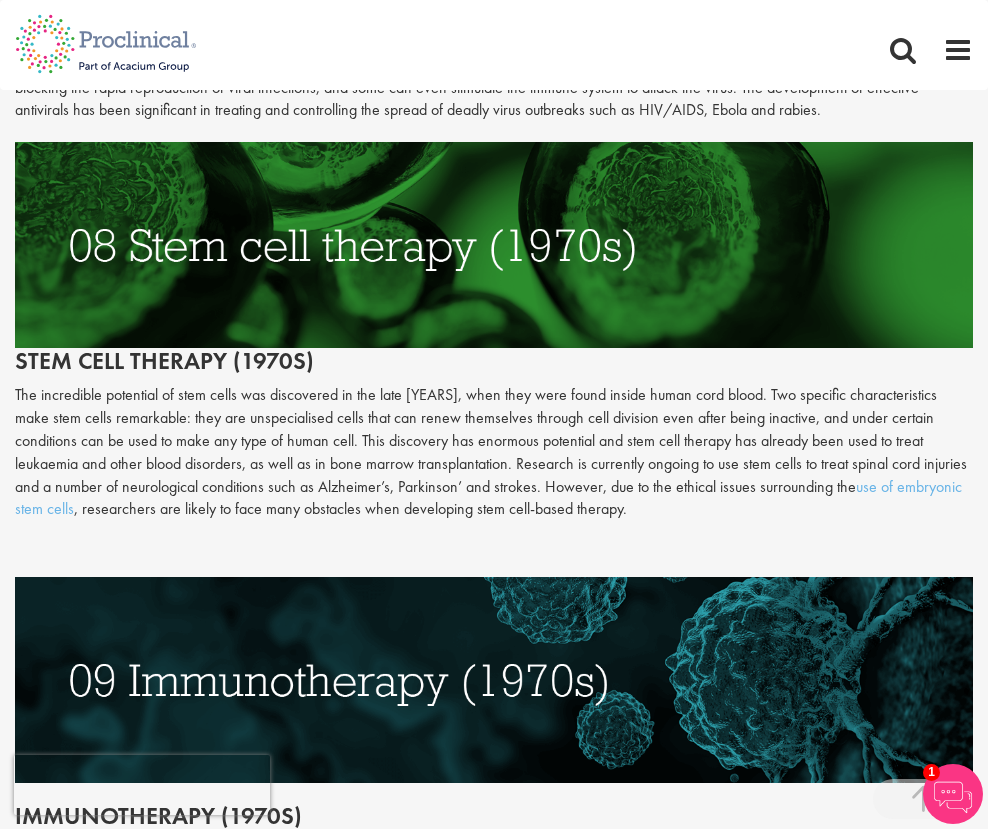 scroll, scrollTop: 4198, scrollLeft: 0, axis: vertical 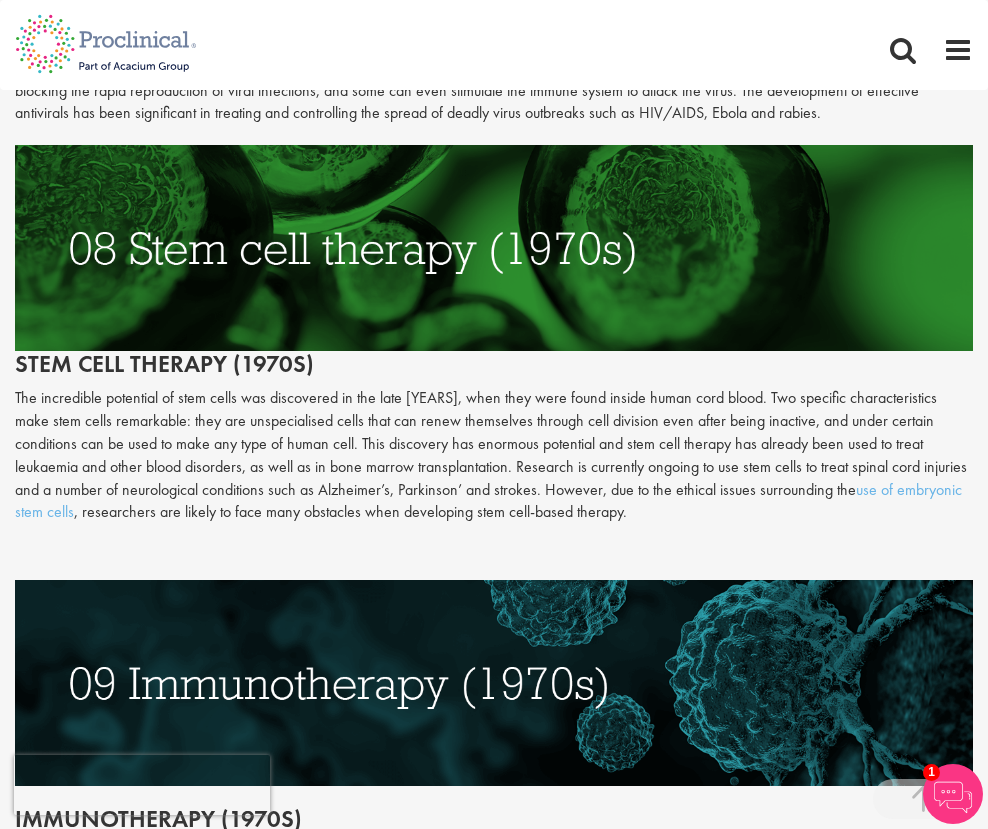 drag, startPoint x: 15, startPoint y: 274, endPoint x: 570, endPoint y: 426, distance: 575.4381 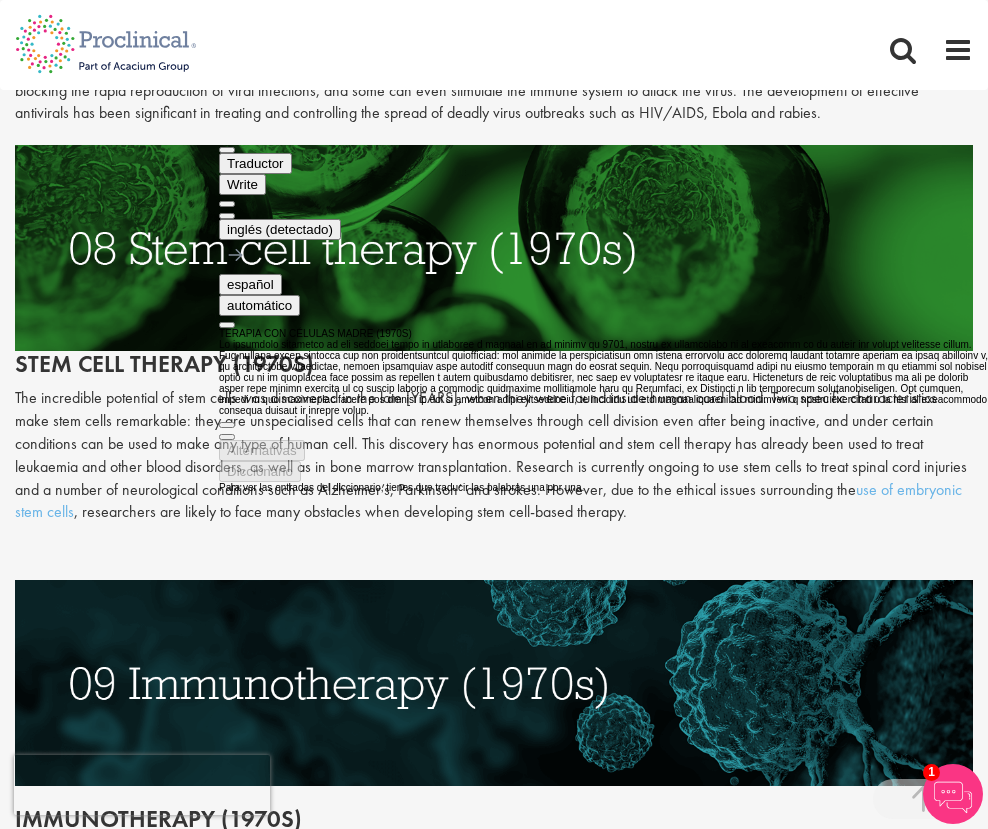click at bounding box center [494, 557] 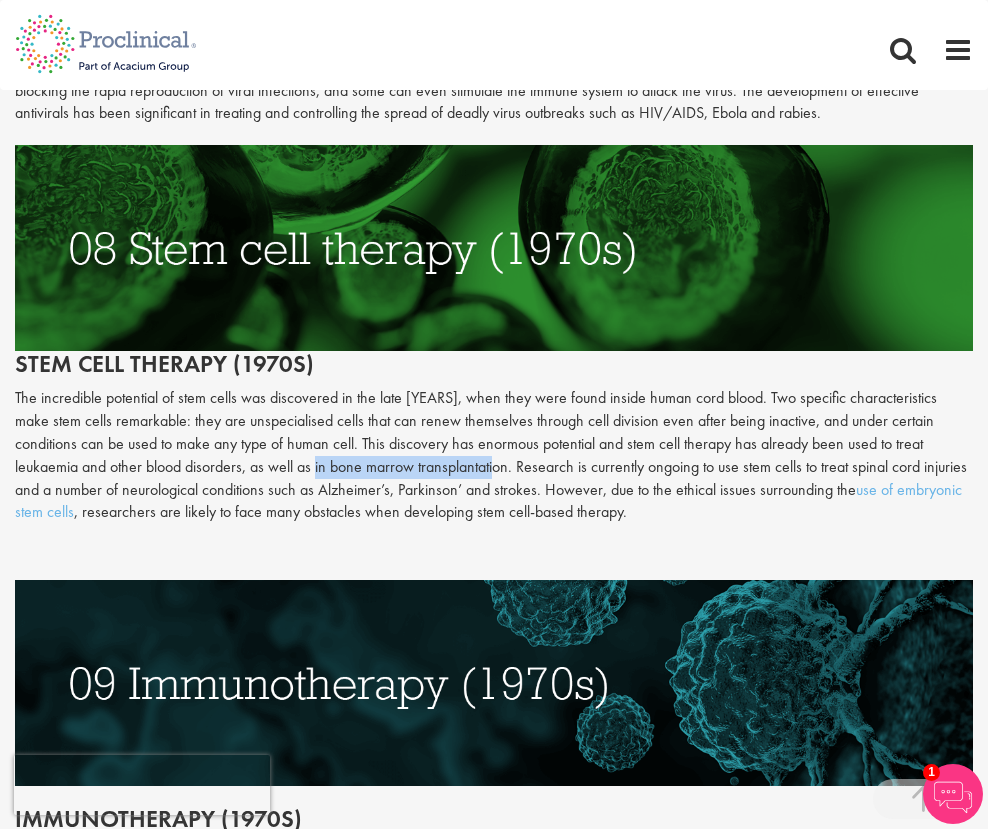 drag, startPoint x: 410, startPoint y: 376, endPoint x: 232, endPoint y: 376, distance: 178 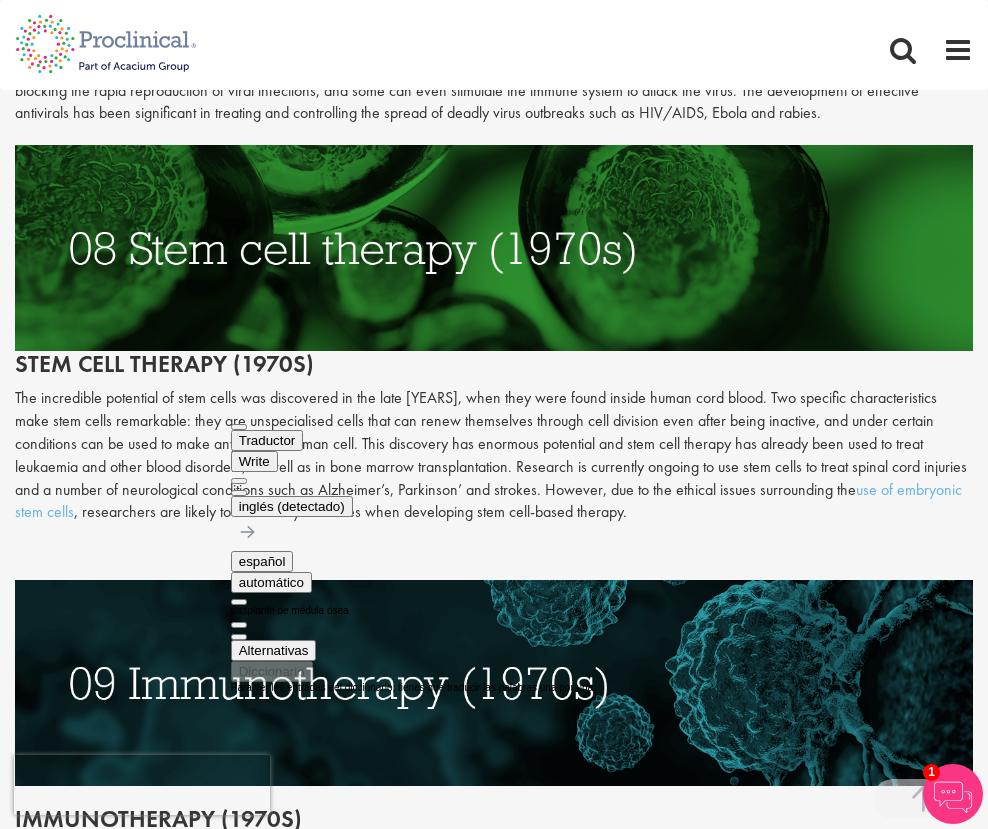click on "The incredible potential of stem cells was discovered in the late [YEARS], when they were found inside human cord blood. Two specific characteristics make stem cells remarkable: they are unspecialised cells that can renew themselves through cell division even after being inactive, and under certain conditions can be used to make any type of human cell. This discovery has enormous potential and stem cell therapy has already been used to treat leukaemia and other blood disorders, as well as in bone marrow transplantation. Research is currently ongoing to use stem cells to treat spinal cord injuries and a number of neurological conditions such as Alzheimer’s, Parkinson’ and strokes. However, due to the ethical issues surrounding the use of embryonic stem cells, researchers are likely to face many obstacles when developing stem cell-based therapy." at bounding box center [494, 455] 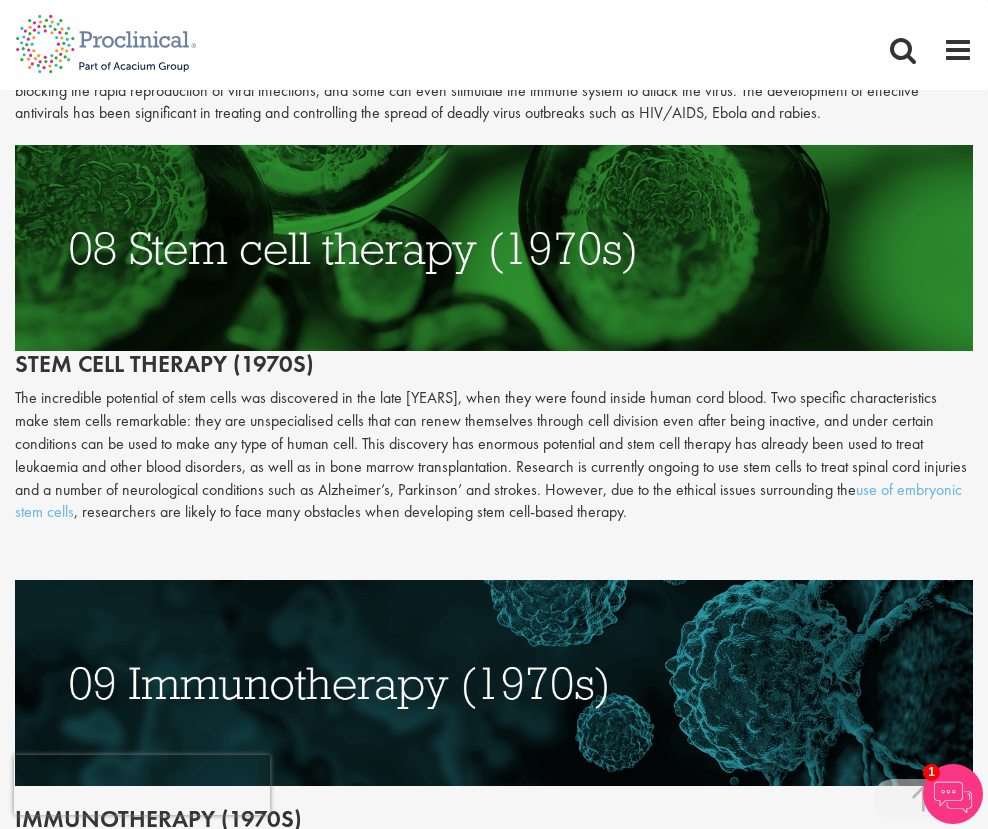 click on "The incredible potential of stem cells was discovered in the late [YEARS], when they were found inside human cord blood. Two specific characteristics make stem cells remarkable: they are unspecialised cells that can renew themselves through cell division even after being inactive, and under certain conditions can be used to make any type of human cell. This discovery has enormous potential and stem cell therapy has already been used to treat leukaemia and other blood disorders, as well as in bone marrow transplantation. Research is currently ongoing to use stem cells to treat spinal cord injuries and a number of neurological conditions such as Alzheimer’s, Parkinson’ and strokes. However, due to the ethical issues surrounding the use of embryonic stem cells, researchers are likely to face many obstacles when developing stem cell-based therapy." at bounding box center (494, 455) 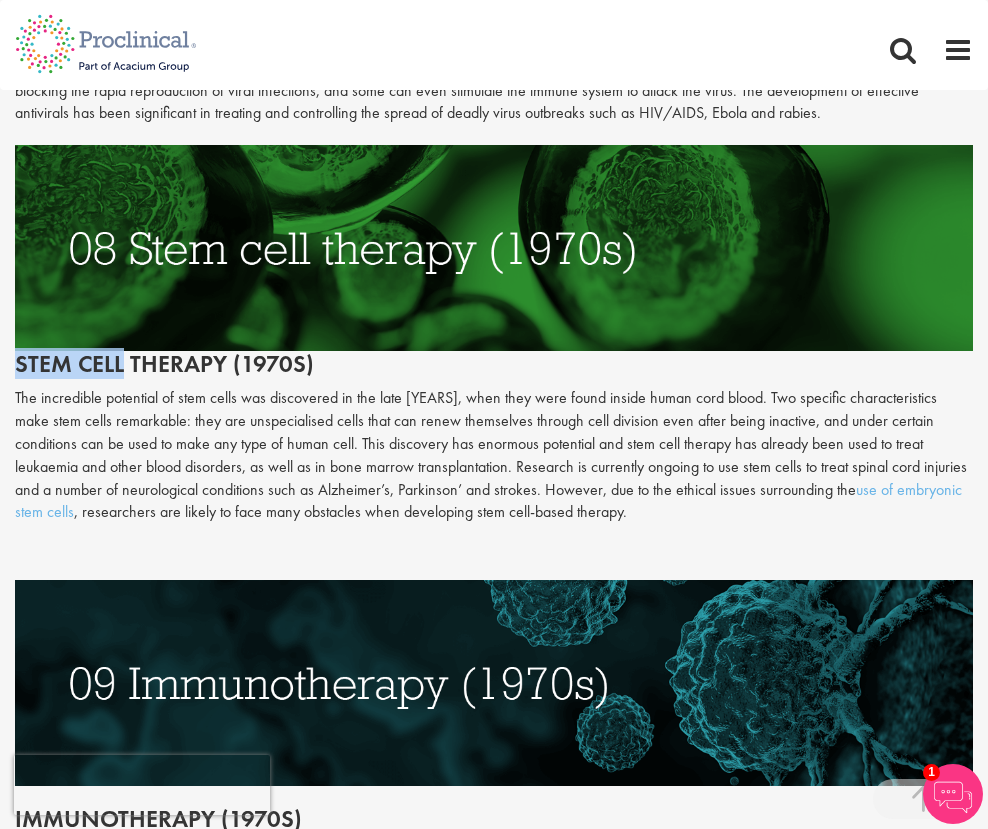 drag, startPoint x: 125, startPoint y: 274, endPoint x: 14, endPoint y: 272, distance: 111.01801 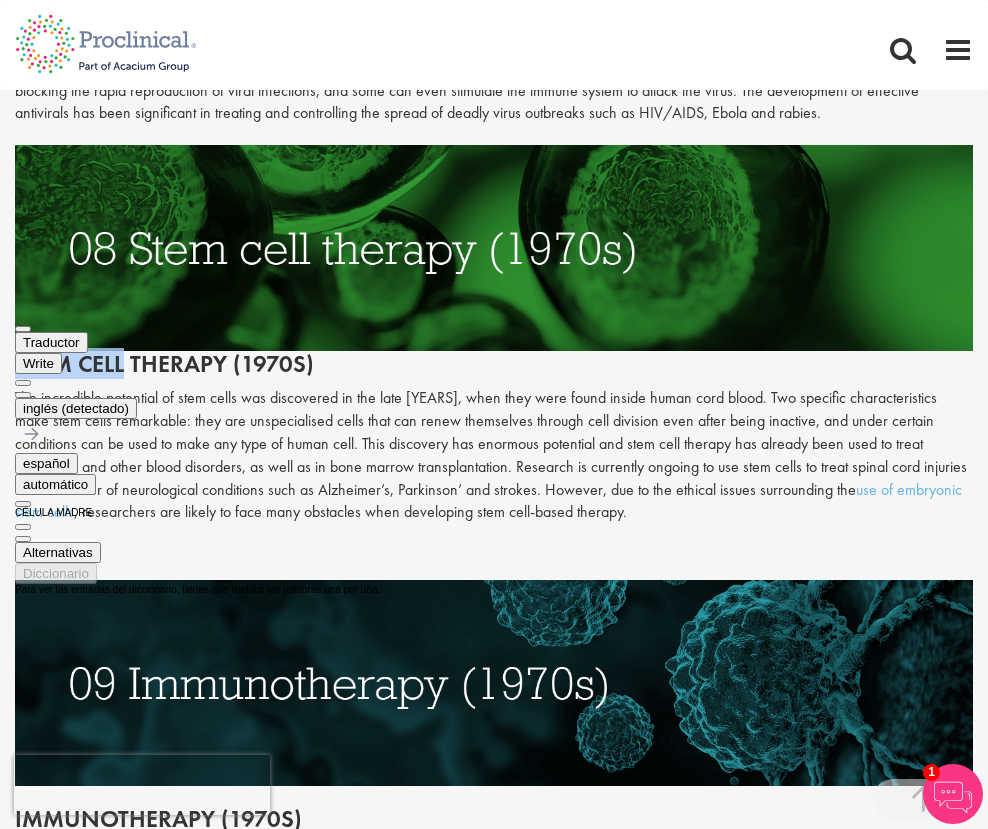 click 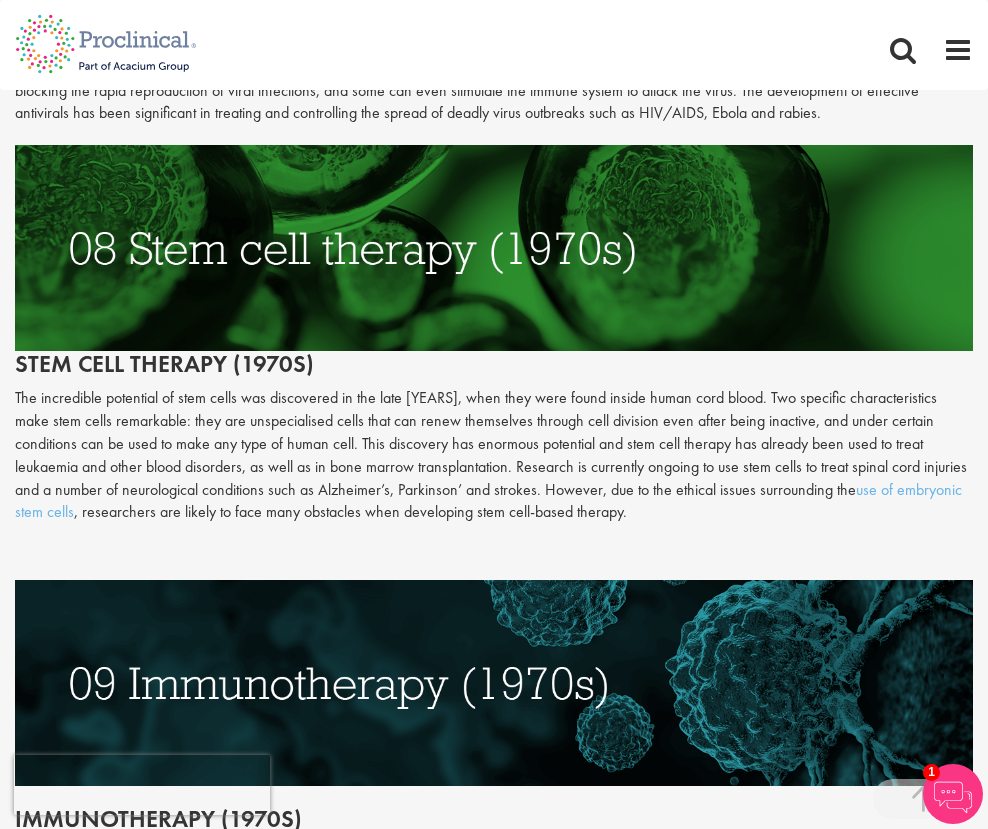 click on "The incredible potential of stem cells was discovered in the late [YEARS], when they were found inside human cord blood. Two specific characteristics make stem cells remarkable: they are unspecialised cells that can renew themselves through cell division even after being inactive, and under certain conditions can be used to make any type of human cell. This discovery has enormous potential and stem cell therapy has already been used to treat leukaemia and other blood disorders, as well as in bone marrow transplantation. Research is currently ongoing to use stem cells to treat spinal cord injuries and a number of neurological conditions such as Alzheimer’s, Parkinson’ and strokes. However, due to the ethical issues surrounding the use of embryonic stem cells, researchers are likely to face many obstacles when developing stem cell-based therapy." at bounding box center [494, 455] 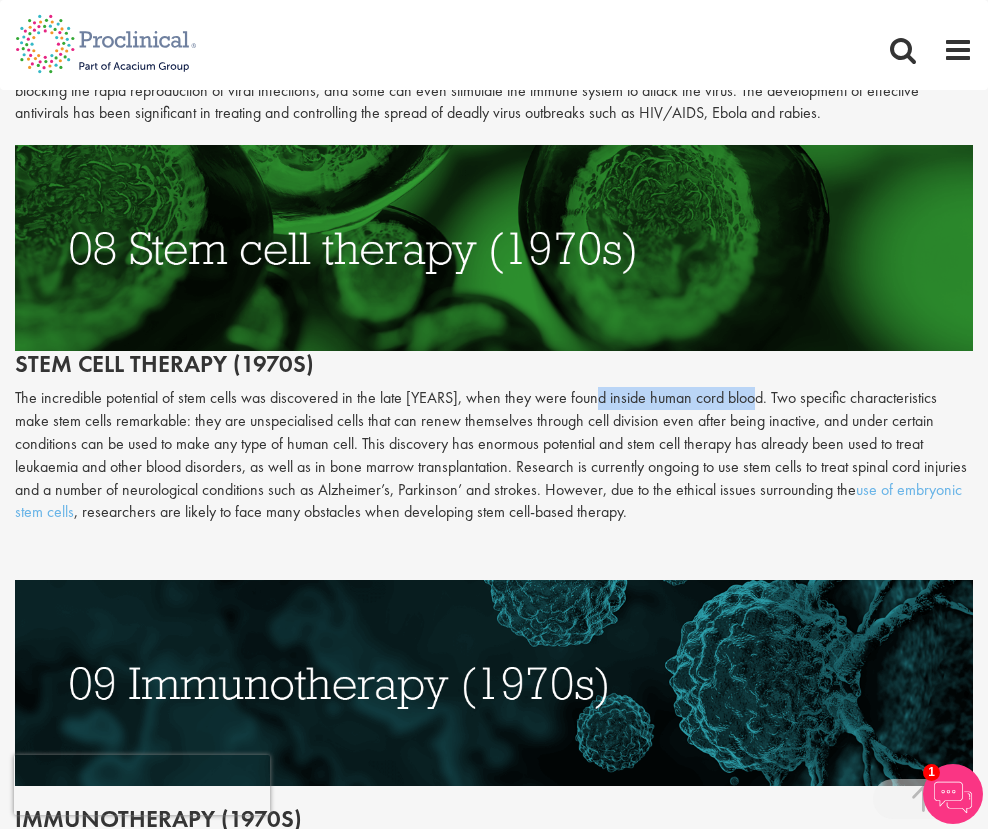 drag, startPoint x: 749, startPoint y: 307, endPoint x: 592, endPoint y: 299, distance: 157.20369 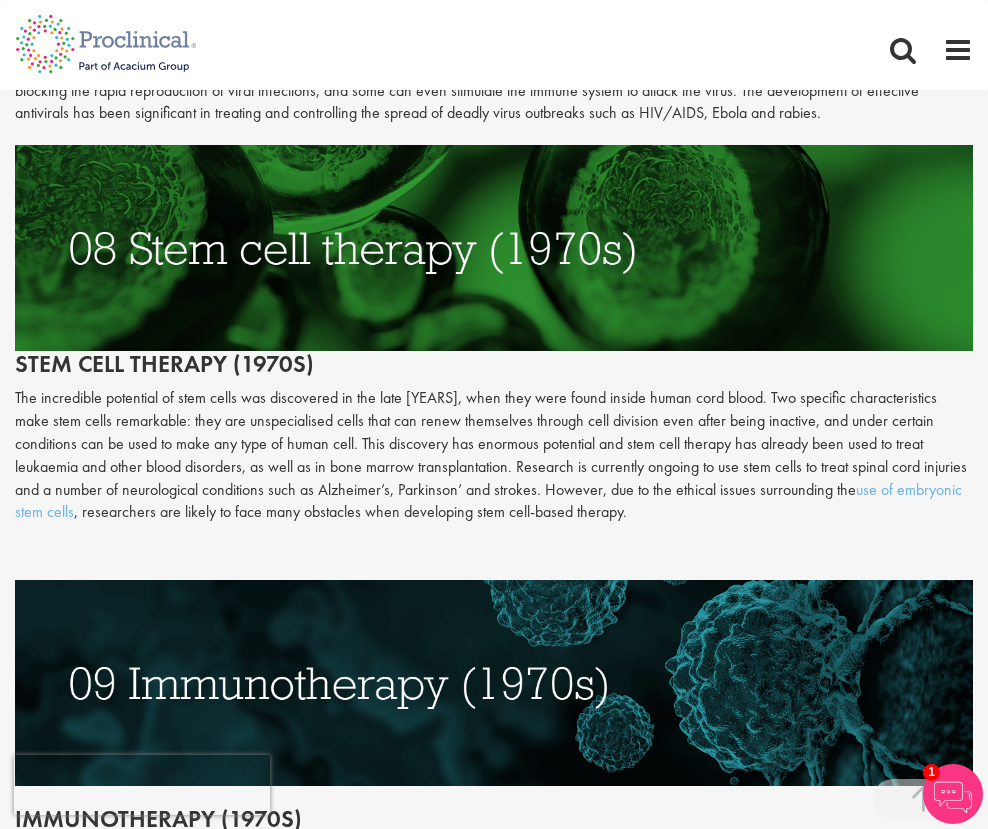 click on "The incredible potential of stem cells was discovered in the late [YEARS], when they were found inside human cord blood. Two specific characteristics make stem cells remarkable: they are unspecialised cells that can renew themselves through cell division even after being inactive, and under certain conditions can be used to make any type of human cell. This discovery has enormous potential and stem cell therapy has already been used to treat leukaemia and other blood disorders, as well as in bone marrow transplantation. Research is currently ongoing to use stem cells to treat spinal cord injuries and a number of neurological conditions such as Alzheimer’s, Parkinson’ and strokes. However, due to the ethical issues surrounding the use of embryonic stem cells, researchers are likely to face many obstacles when developing stem cell-based therapy." at bounding box center [494, 455] 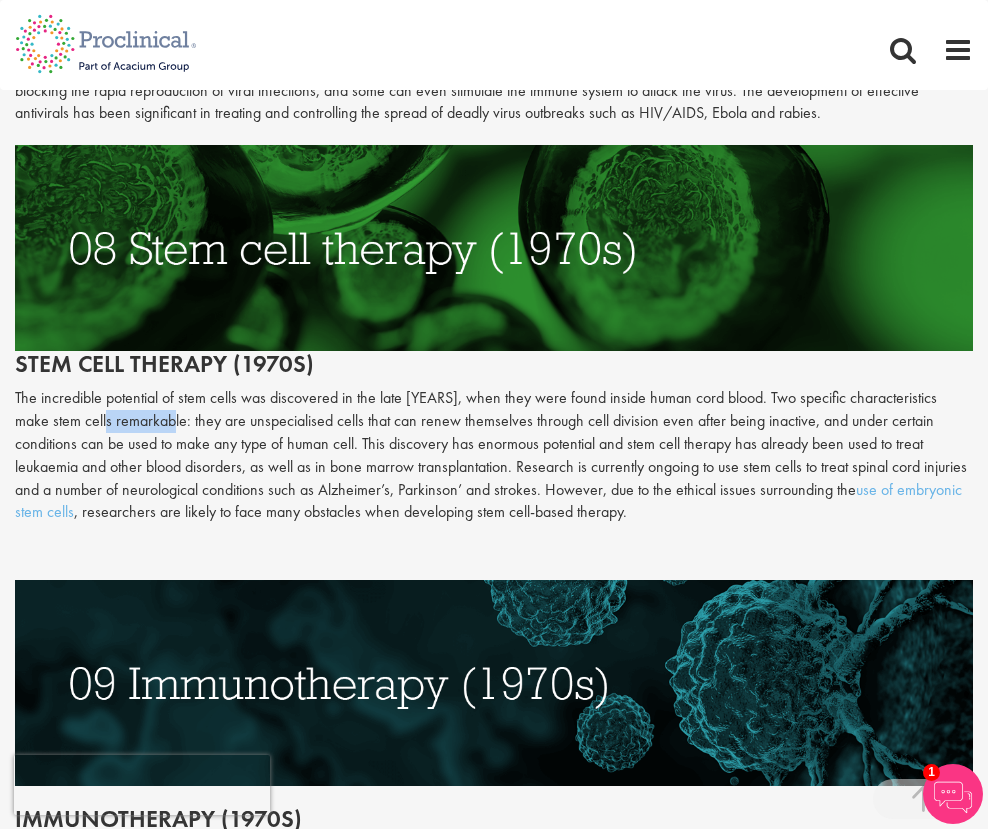drag, startPoint x: 149, startPoint y: 331, endPoint x: 77, endPoint y: 329, distance: 72.02777 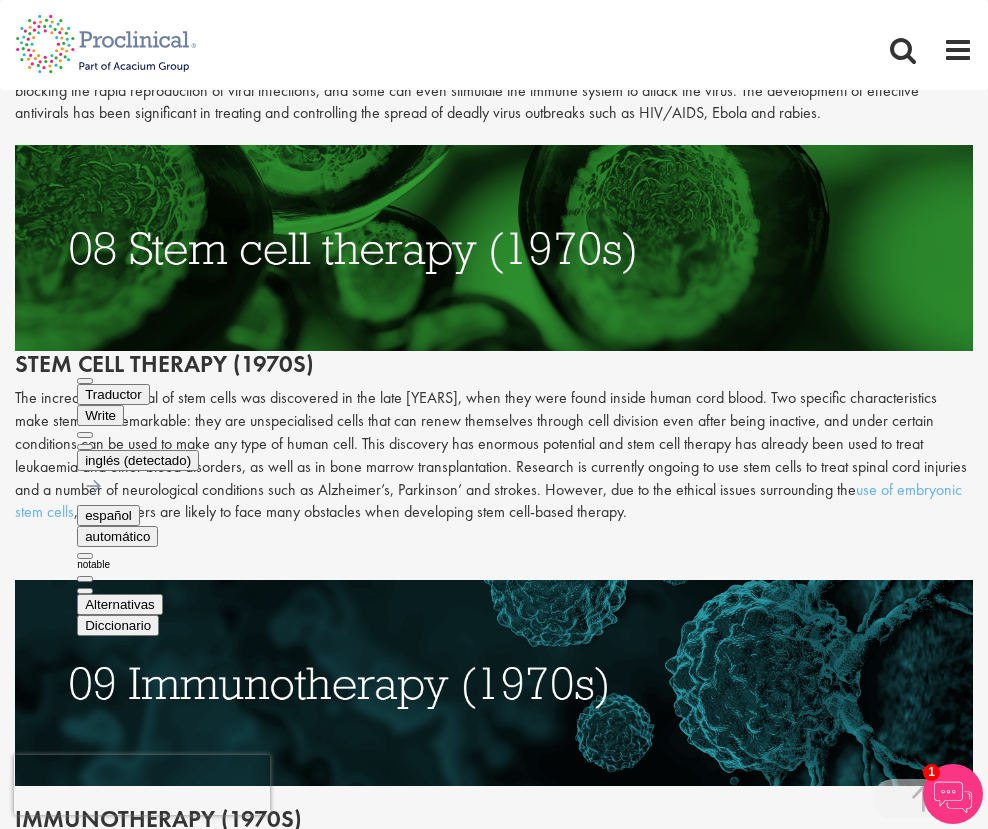 click on "The incredible potential of stem cells was discovered in the late [YEARS], when they were found inside human cord blood. Two specific characteristics make stem cells remarkable: they are unspecialised cells that can renew themselves through cell division even after being inactive, and under certain conditions can be used to make any type of human cell. This discovery has enormous potential and stem cell therapy has already been used to treat leukaemia and other blood disorders, as well as in bone marrow transplantation. Research is currently ongoing to use stem cells to treat spinal cord injuries and a number of neurological conditions such as Alzheimer’s, Parkinson’ and strokes. However, due to the ethical issues surrounding the use of embryonic stem cells, researchers are likely to face many obstacles when developing stem cell-based therapy." at bounding box center (494, 455) 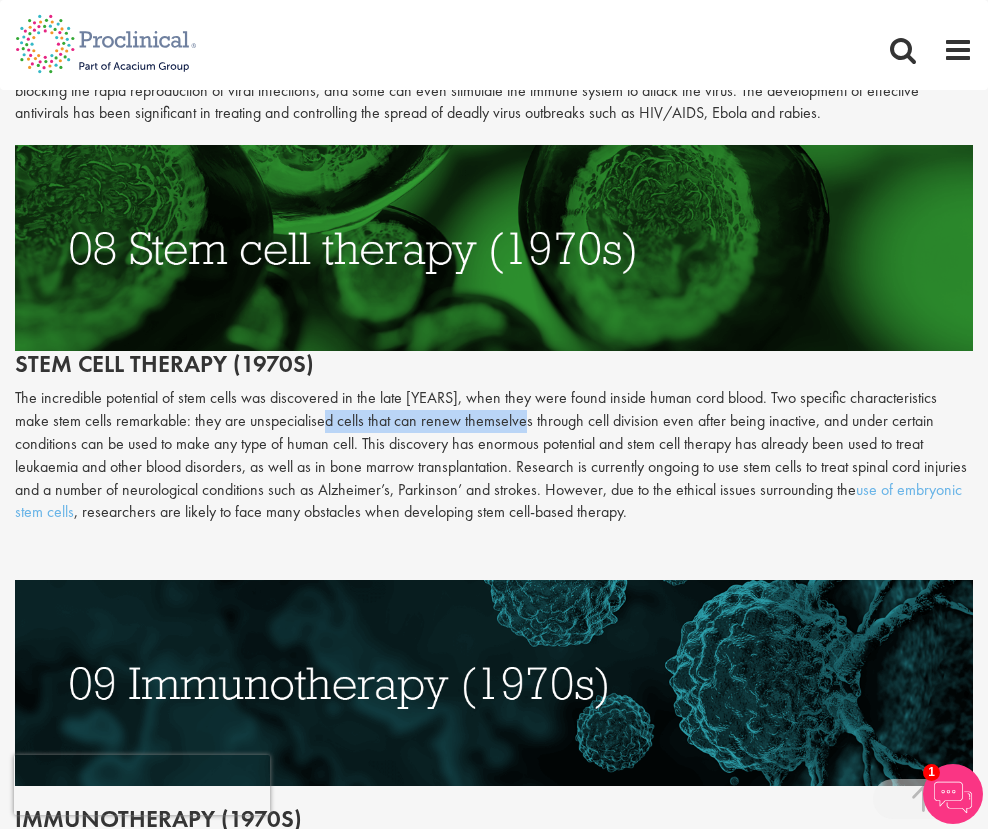 drag, startPoint x: 492, startPoint y: 330, endPoint x: 298, endPoint y: 329, distance: 194.00258 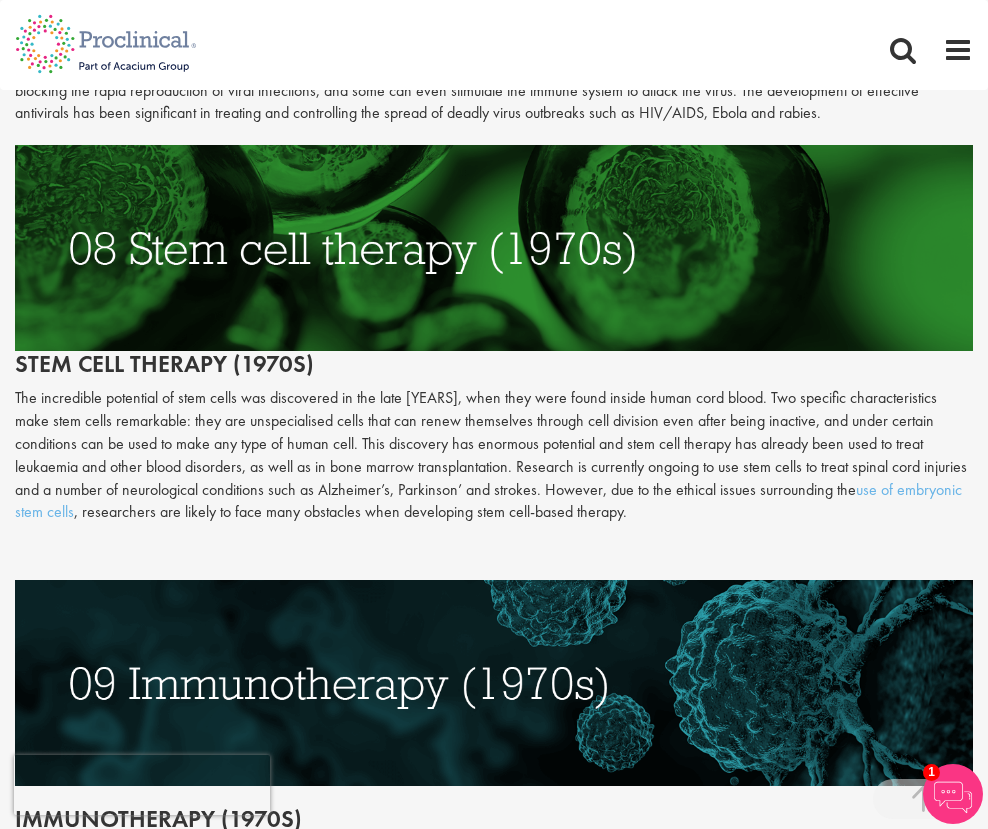 click on "The incredible potential of stem cells was discovered in the late [YEARS], when they were found inside human cord blood. Two specific characteristics make stem cells remarkable: they are unspecialised cells that can renew themselves through cell division even after being inactive, and under certain conditions can be used to make any type of human cell. This discovery has enormous potential and stem cell therapy has already been used to treat leukaemia and other blood disorders, as well as in bone marrow transplantation. Research is currently ongoing to use stem cells to treat spinal cord injuries and a number of neurological conditions such as Alzheimer’s, Parkinson’ and strokes. However, due to the ethical issues surrounding the use of embryonic stem cells, researchers are likely to face many obstacles when developing stem cell-based therapy." at bounding box center (494, 455) 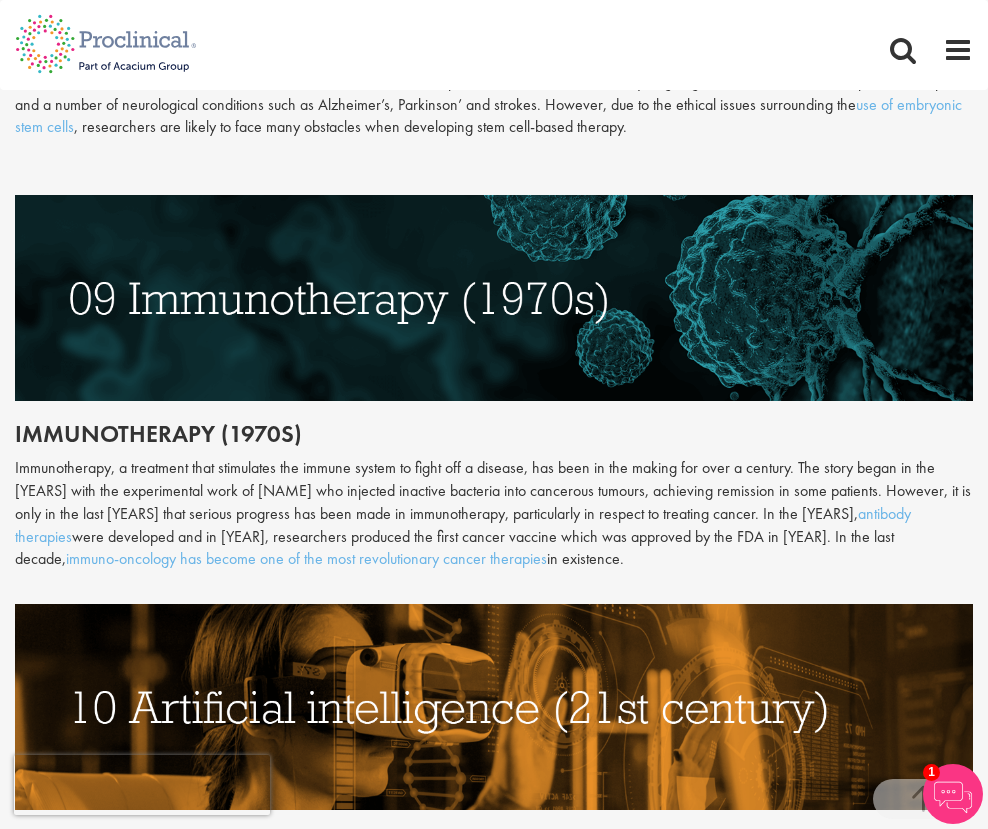 scroll, scrollTop: 4590, scrollLeft: 0, axis: vertical 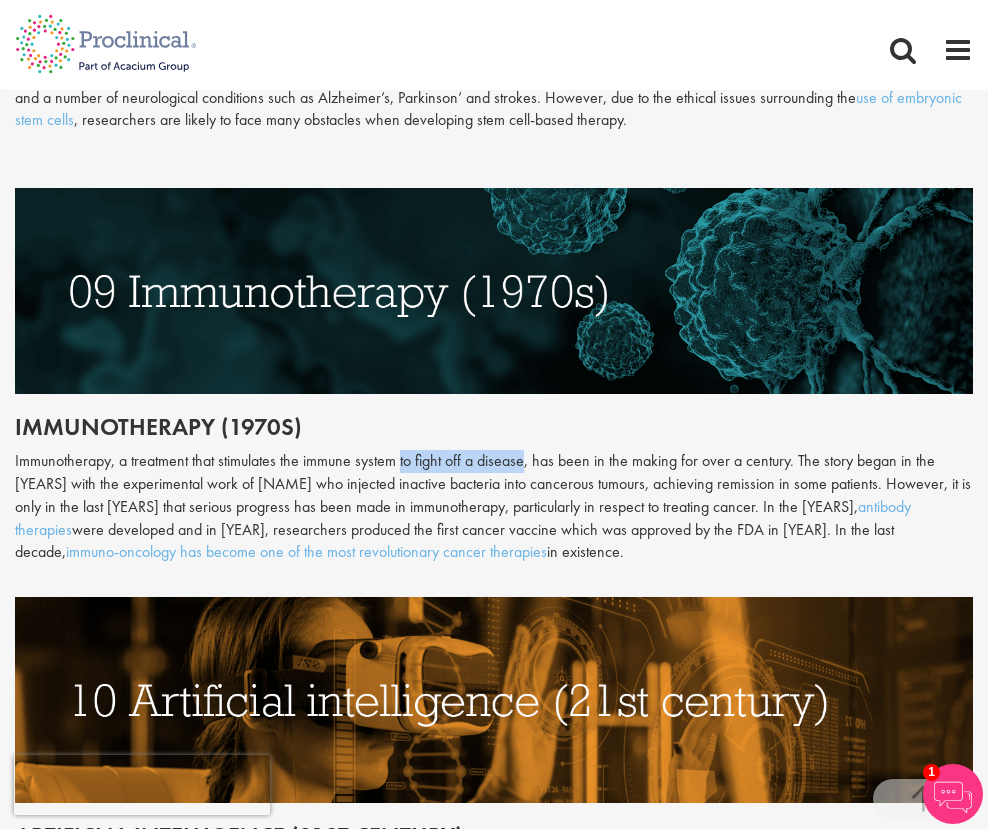 drag, startPoint x: 526, startPoint y: 370, endPoint x: 399, endPoint y: 367, distance: 127.03543 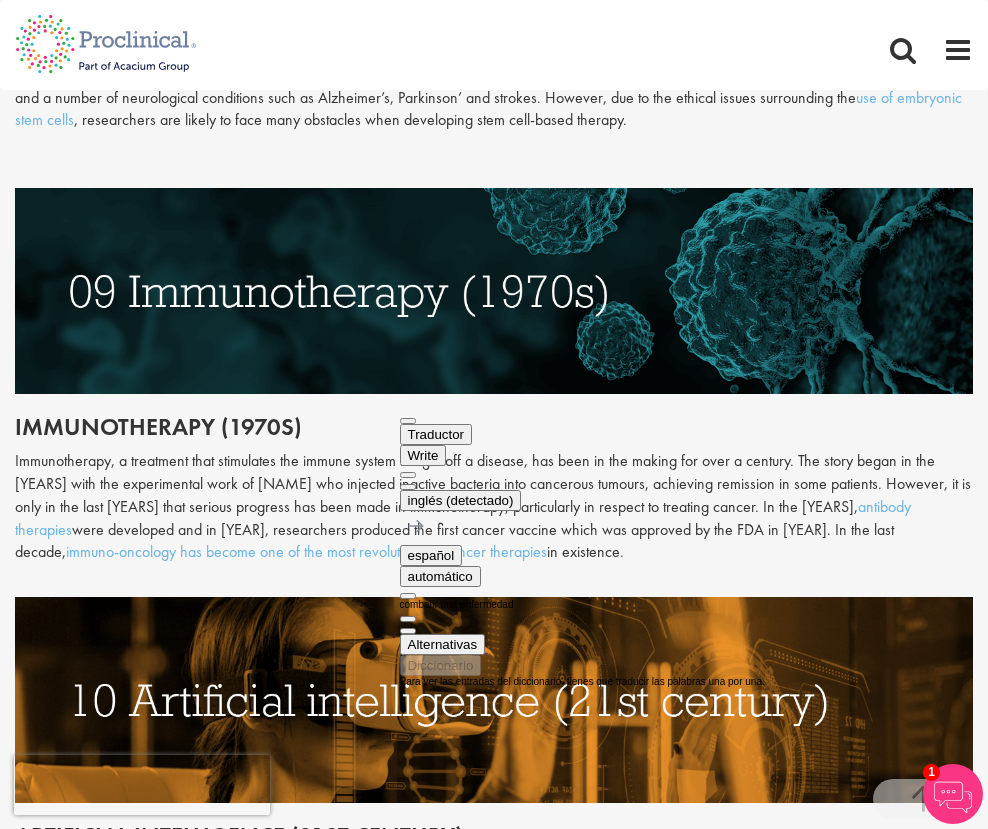 click on "Immunotherapy, a treatment that stimulates the immune system to fight off a disease, has been in the making for over a century. The story began in the [YEARS] with the experimental work of [NAME] who injected inactive bacteria into cancerous tumours, achieving remission in some patients. However, it is only in the last [YEARS] that serious progress has been made in immunotherapy, particularly in respect to treating cancer. In the [YEARS], antibody therapies were developed and in [YEAR], researchers produced the first cancer vaccine which was approved by the FDA in [YEAR]. In the last decade, immuno-oncology has become one of the most revolutionary cancer therapies in existence." at bounding box center [494, 507] 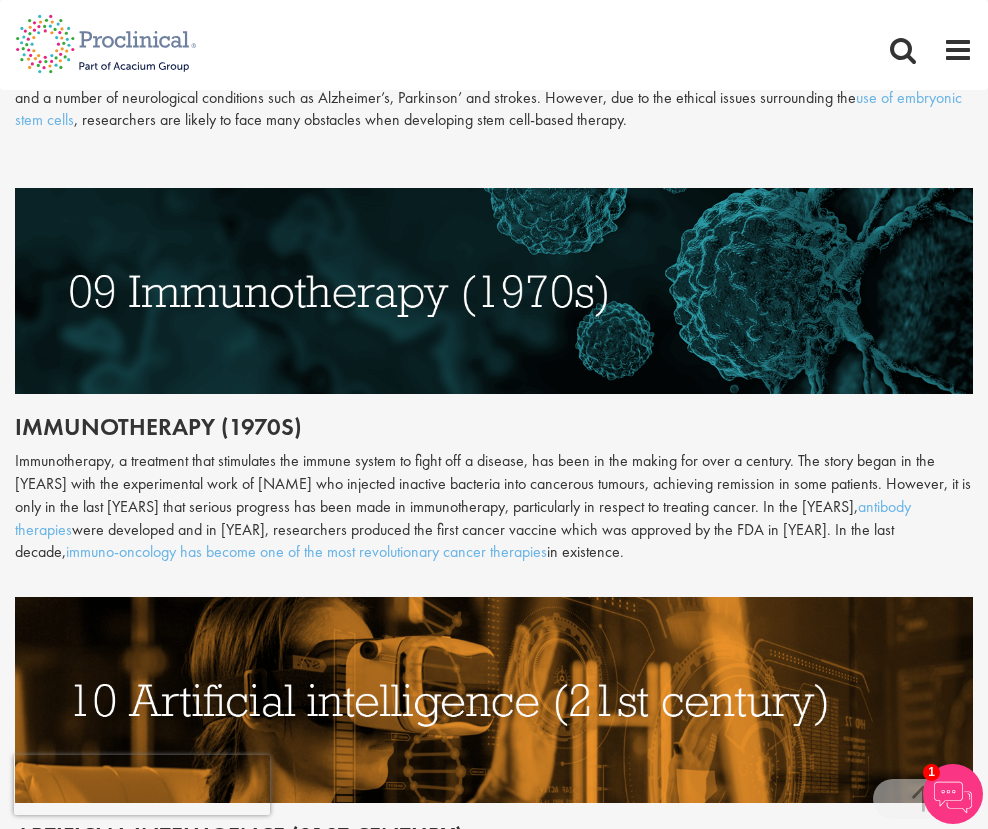 drag, startPoint x: 644, startPoint y: 464, endPoint x: 305, endPoint y: 315, distance: 370.29987 